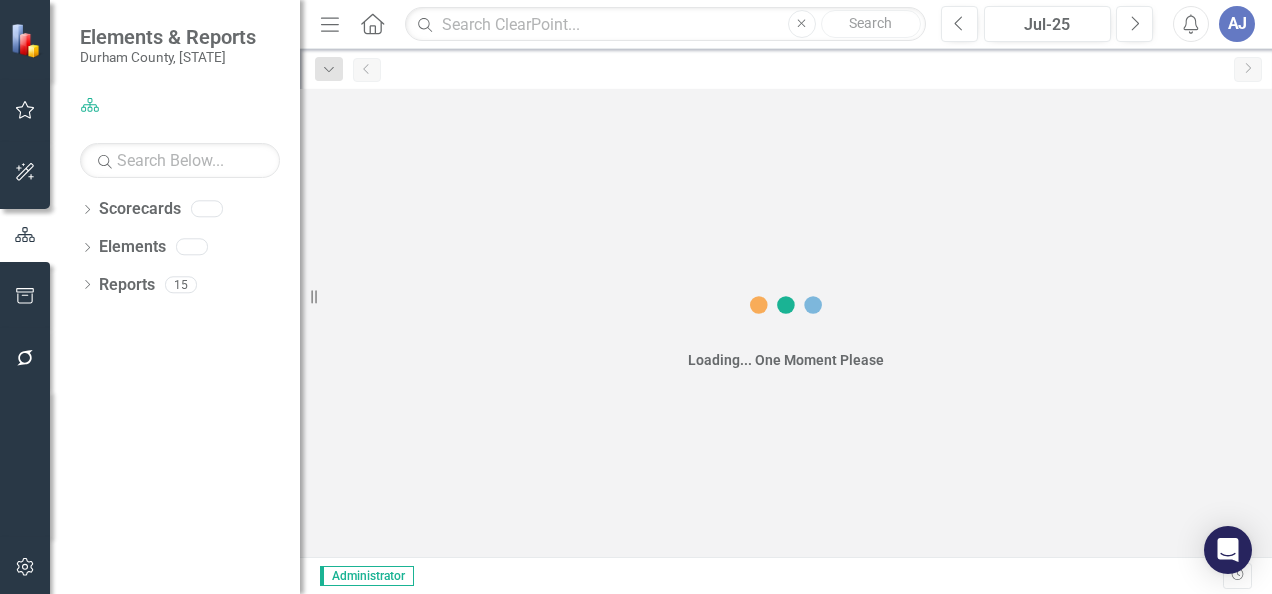 scroll, scrollTop: 0, scrollLeft: 0, axis: both 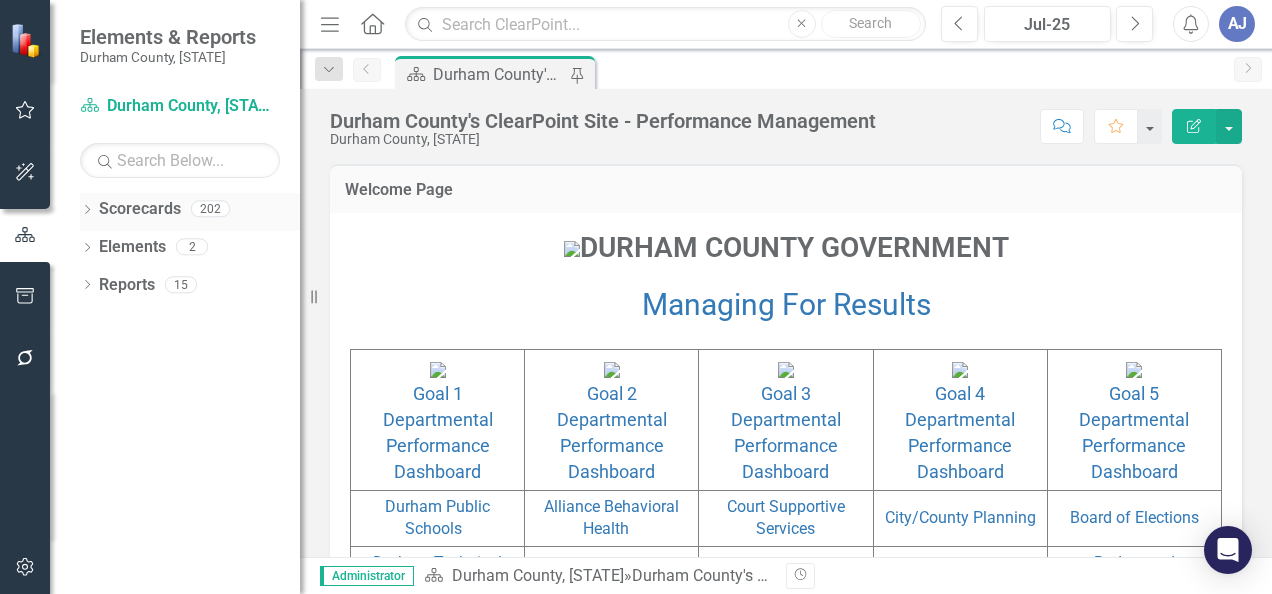 click on "Dropdown" 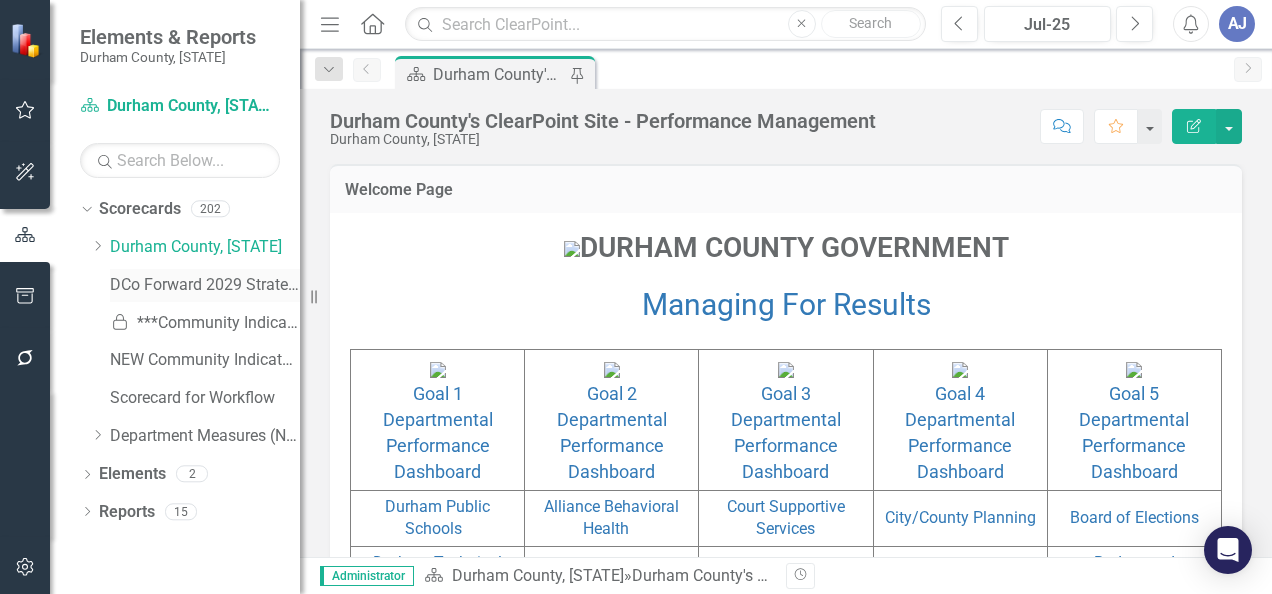click on "DCo Forward 2029 Strategic Plan" at bounding box center [205, 285] 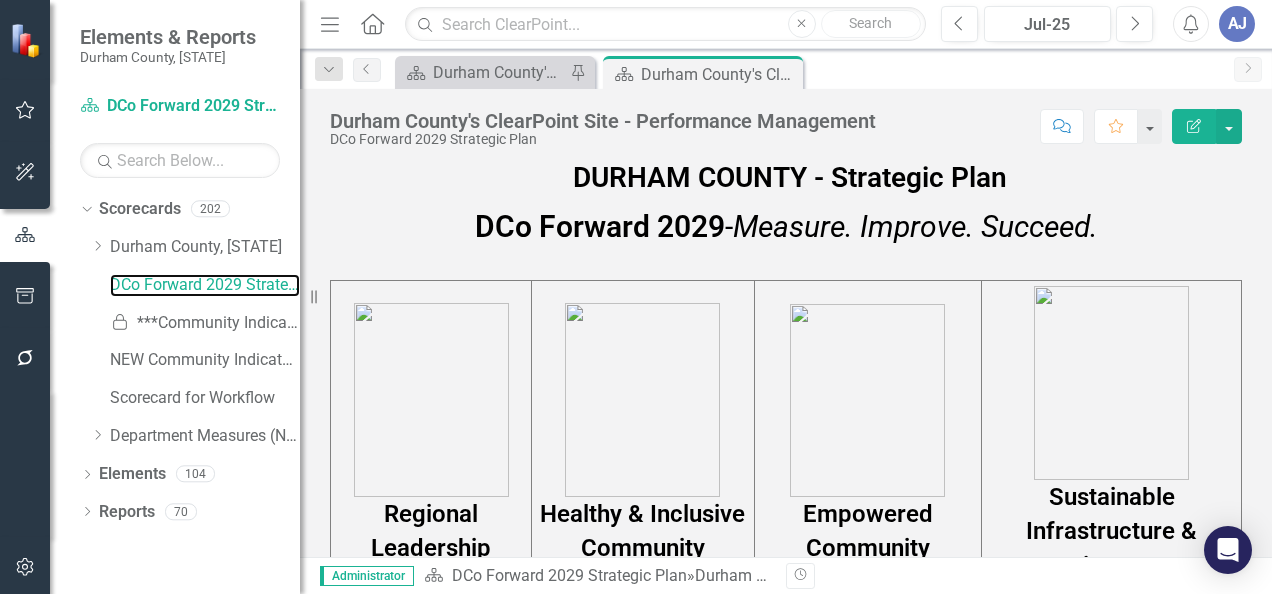 scroll, scrollTop: 991, scrollLeft: 0, axis: vertical 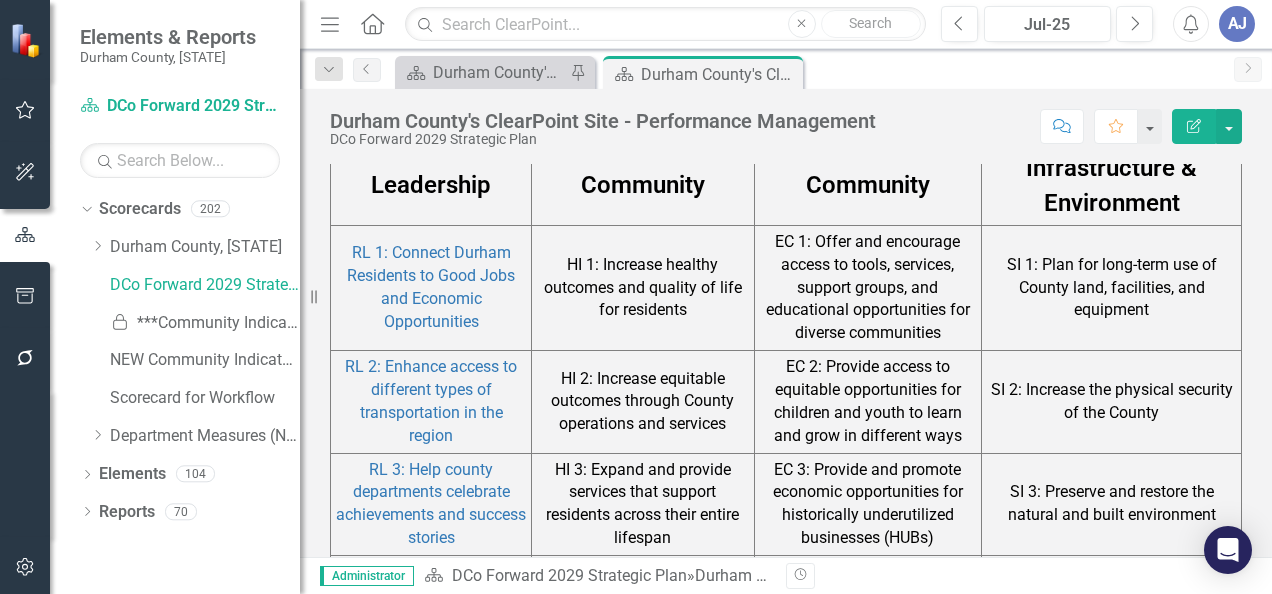 click on "RL 1: Connect Durham Residents to Good Jobs and Economic Opportunities" at bounding box center (431, 287) 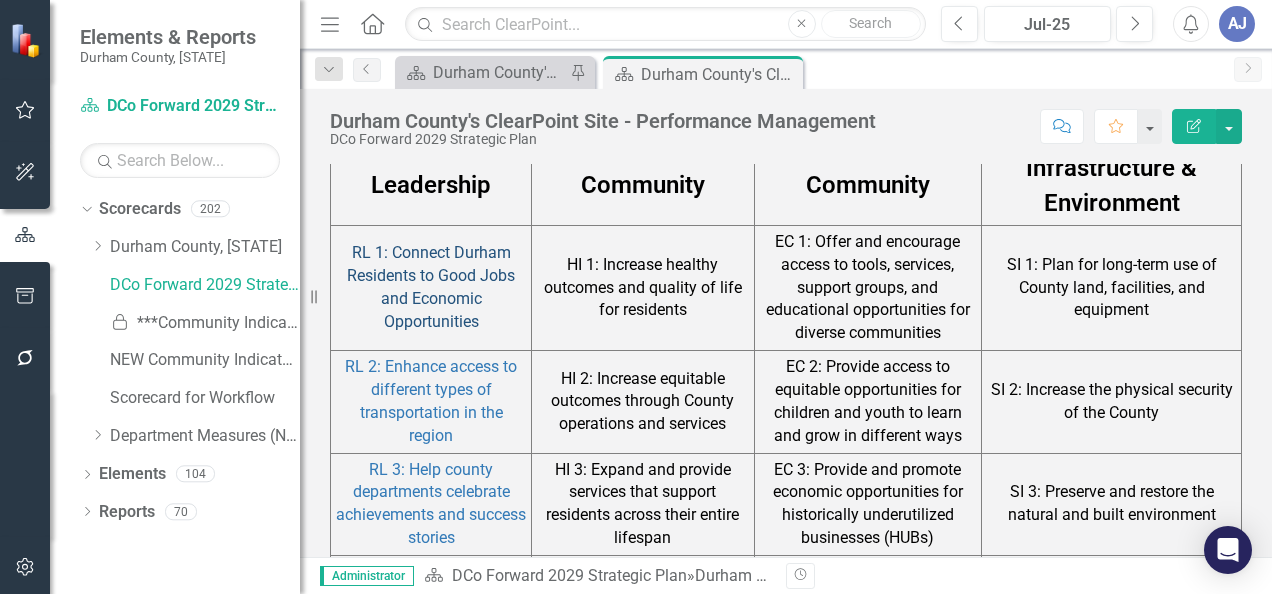 click on "RL 1: Connect Durham Residents to Good Jobs and Economic Opportunities" at bounding box center [431, 287] 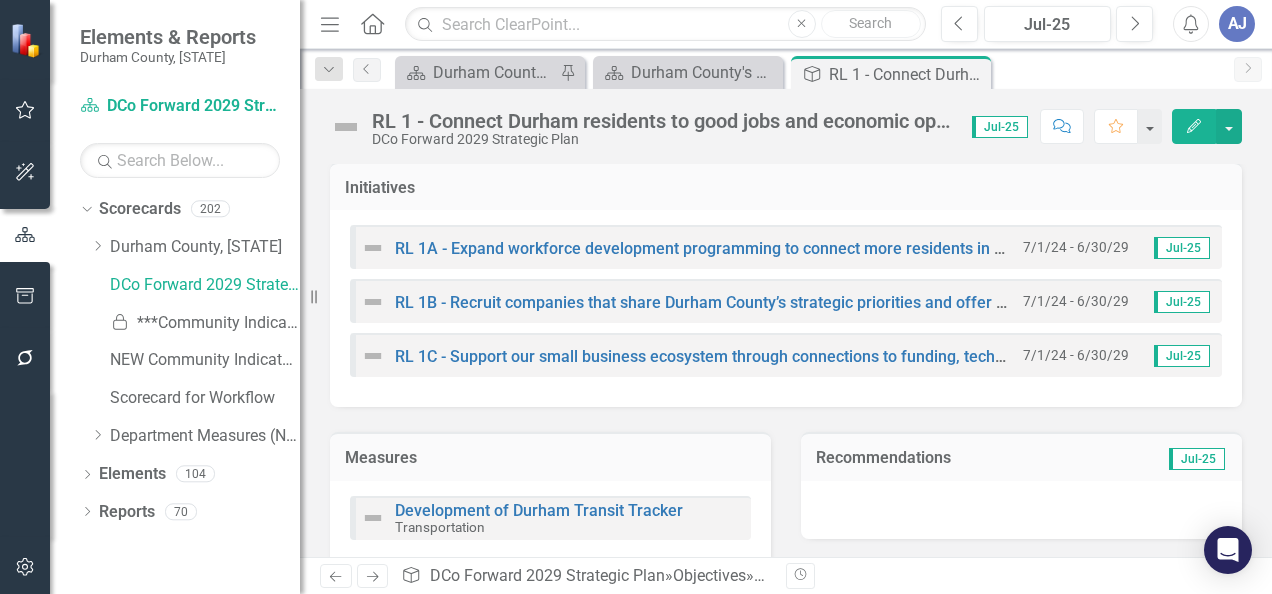 scroll, scrollTop: 97, scrollLeft: 0, axis: vertical 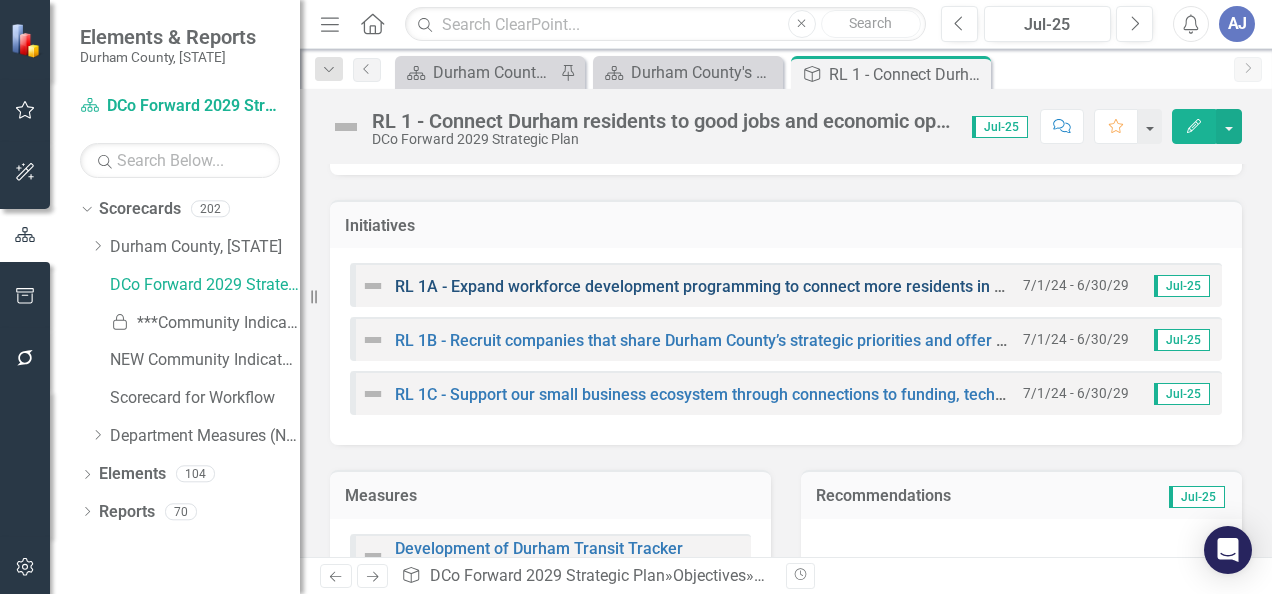 click on "RL 1A - Expand workforce development programming to connect more residents in Durham to entry-level career pathways" at bounding box center (834, 286) 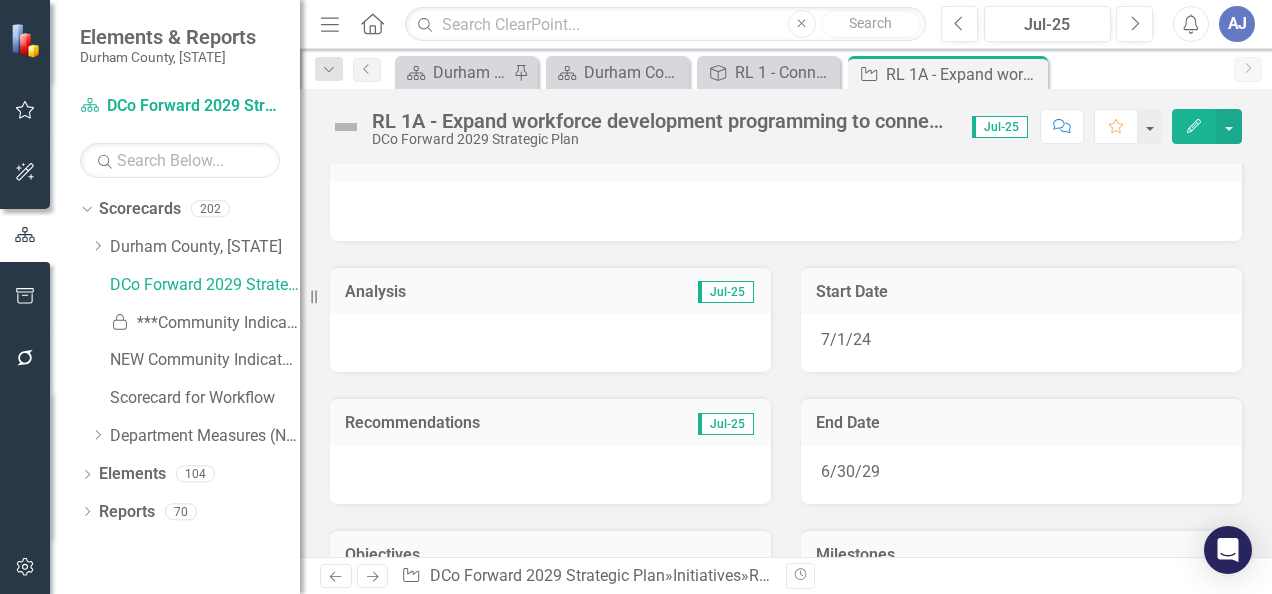 scroll, scrollTop: 0, scrollLeft: 0, axis: both 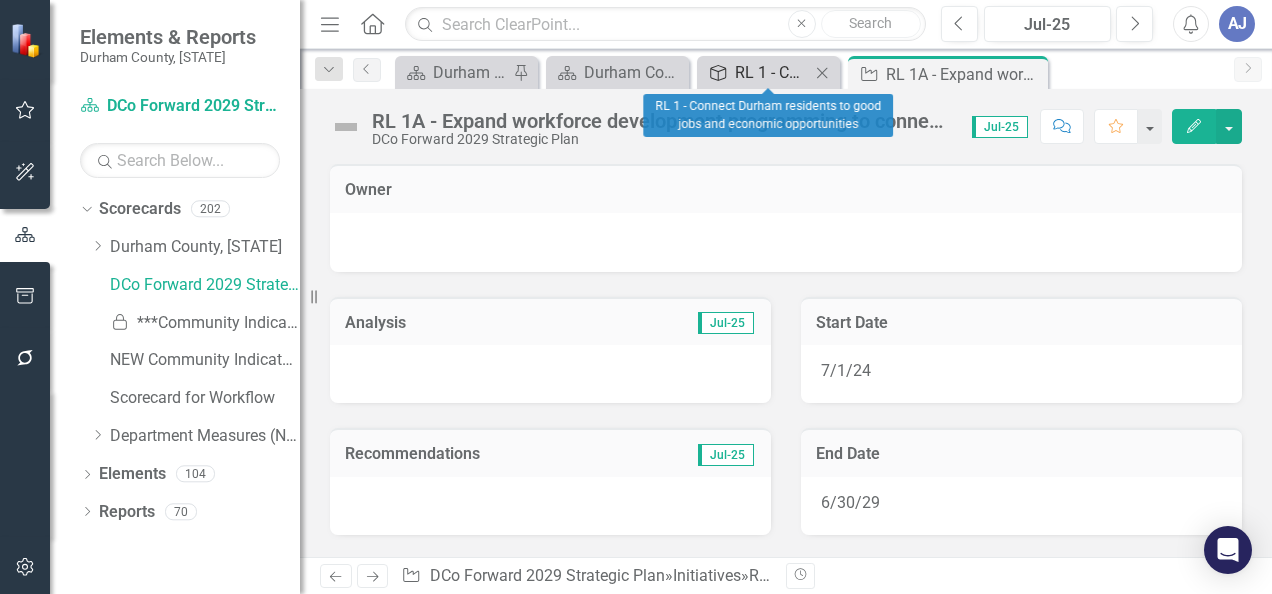 click on "RL 1 - Connect Durham residents to good jobs and economic opportunities" at bounding box center (772, 72) 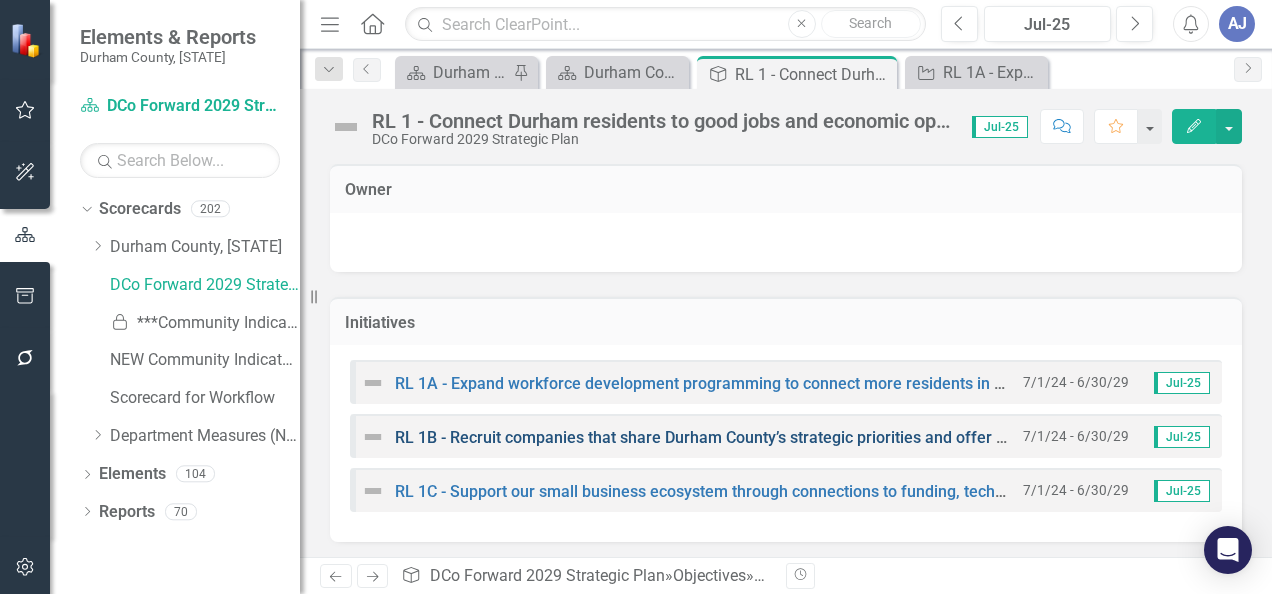 click on "RL 1B - Recruit companies that share Durham County’s strategic priorities and offer new jobs that include well-paying, entry-level career pathways" at bounding box center (918, 437) 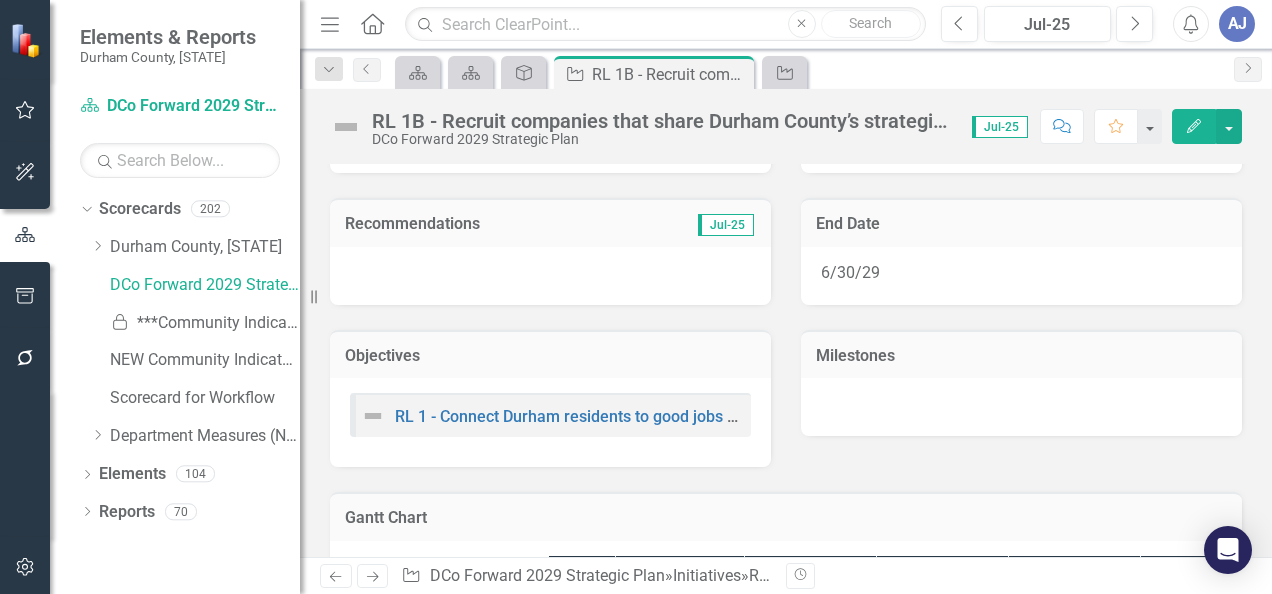 scroll, scrollTop: 0, scrollLeft: 0, axis: both 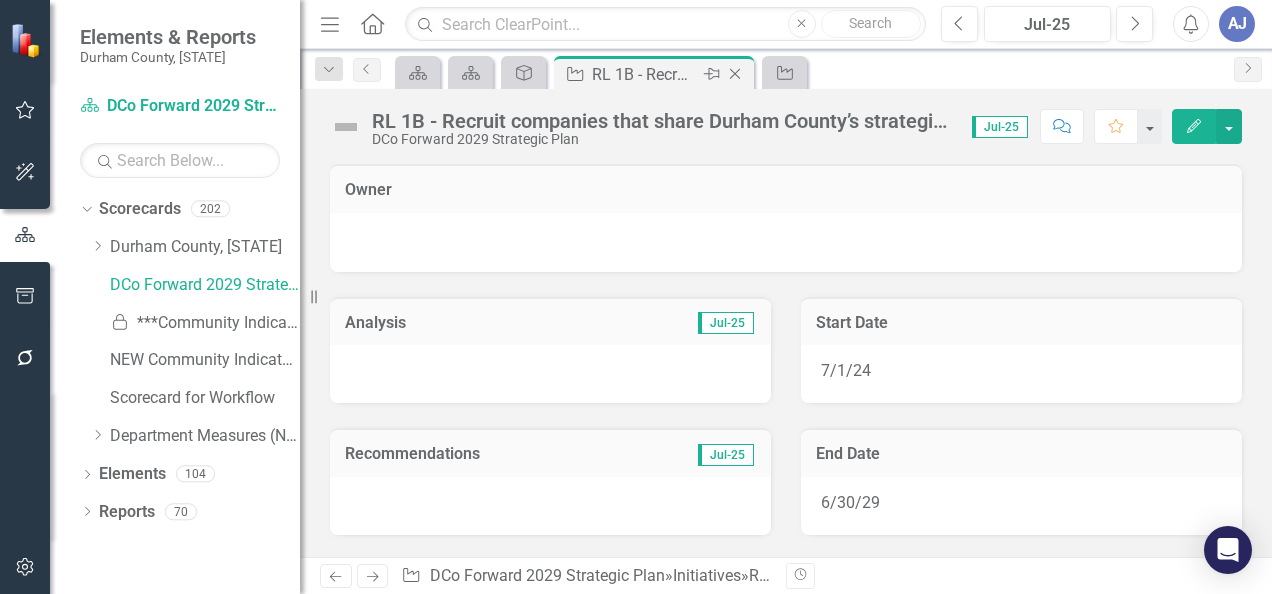 click 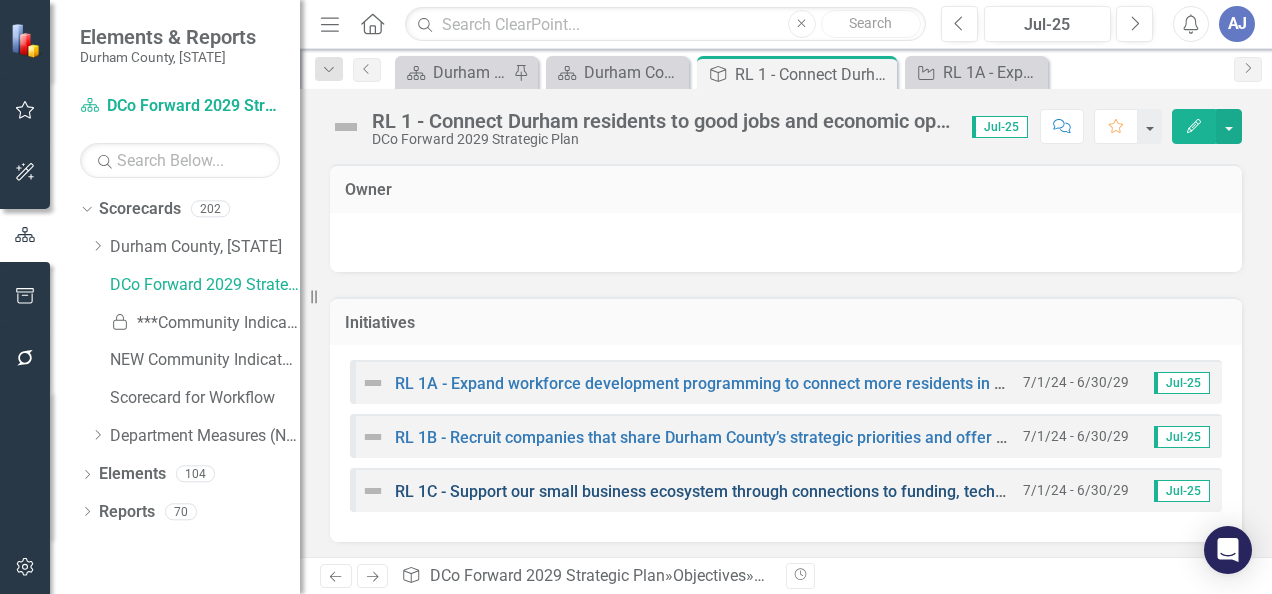 click on "RL 1C - Support our small business ecosystem through connections to funding, technical assistance, and resources" at bounding box center [808, 491] 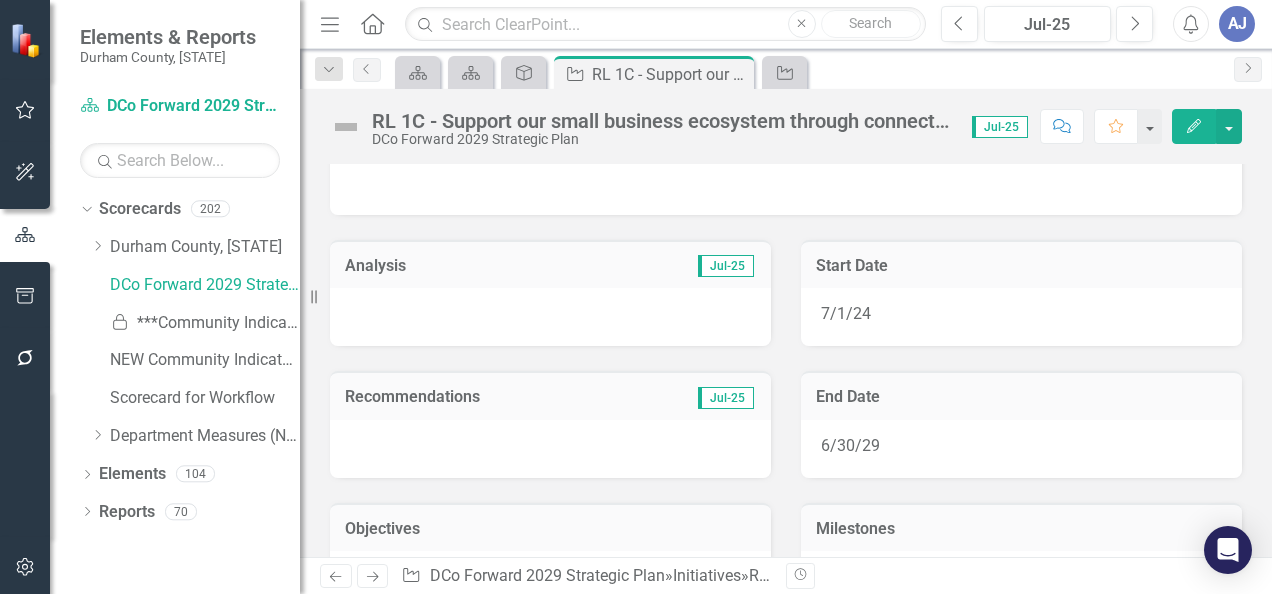 scroll, scrollTop: 53, scrollLeft: 0, axis: vertical 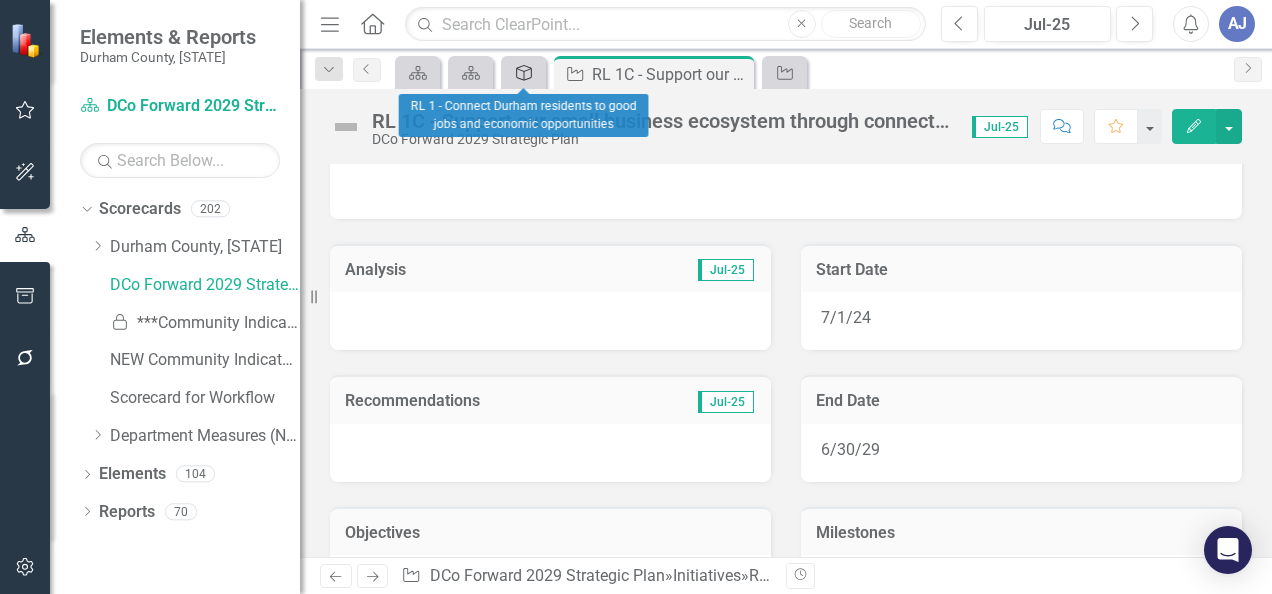 click on "Objective" 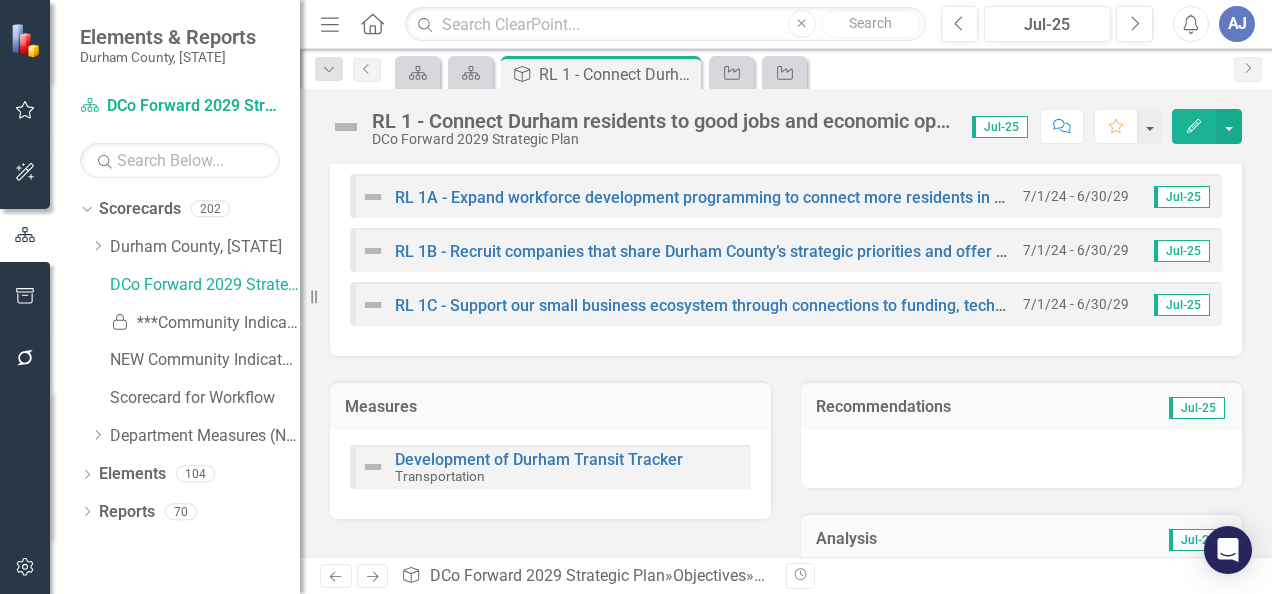scroll, scrollTop: 192, scrollLeft: 0, axis: vertical 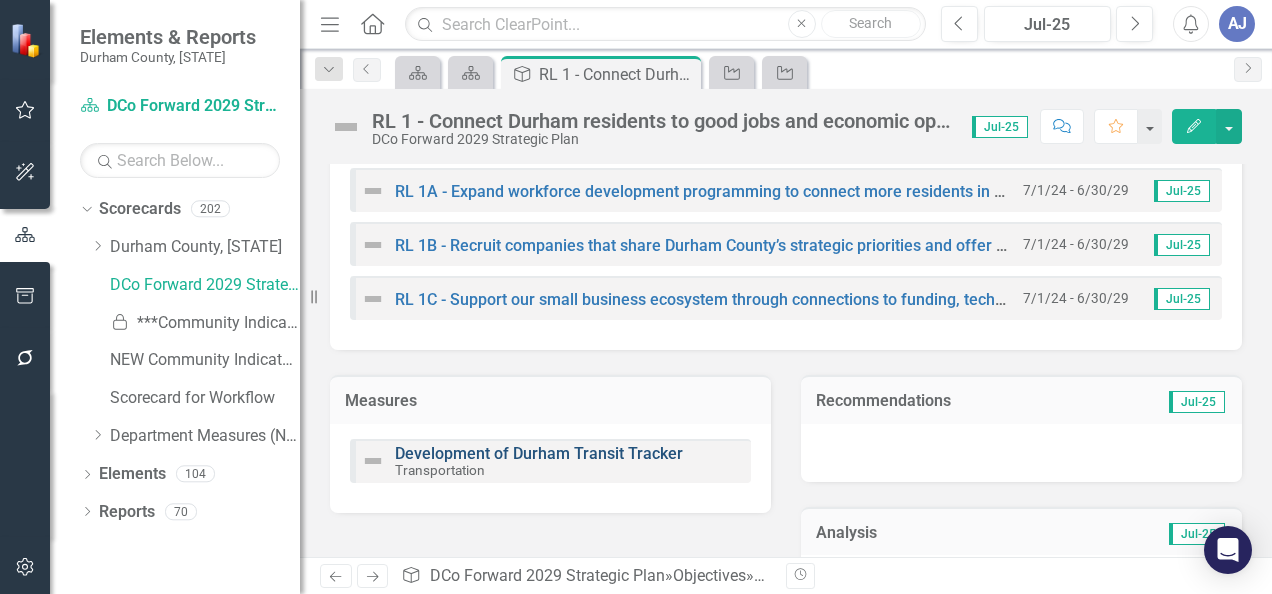 click on "Development of Durham Transit Tracker" at bounding box center (539, 453) 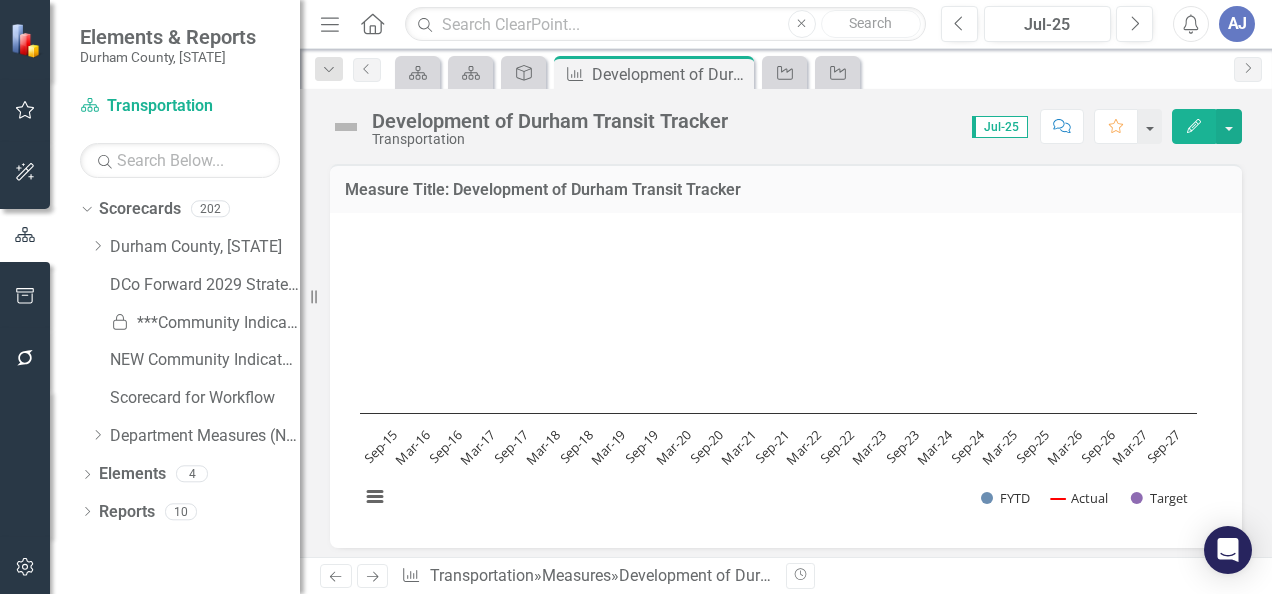click on "Sep-18" 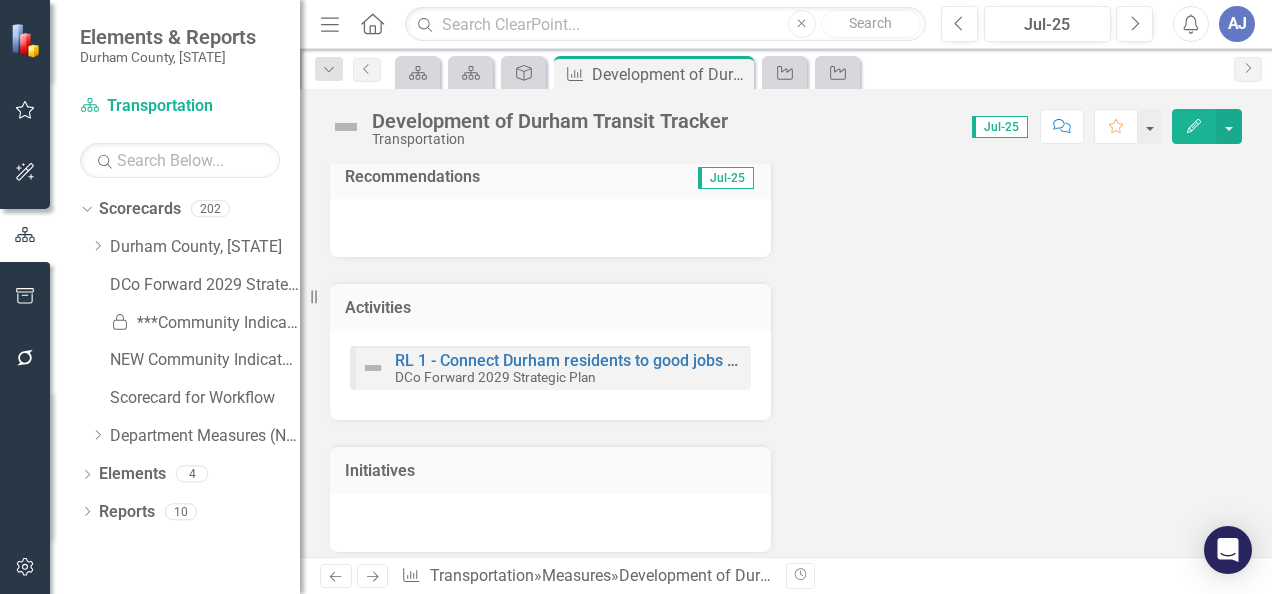 scroll, scrollTop: 1449, scrollLeft: 0, axis: vertical 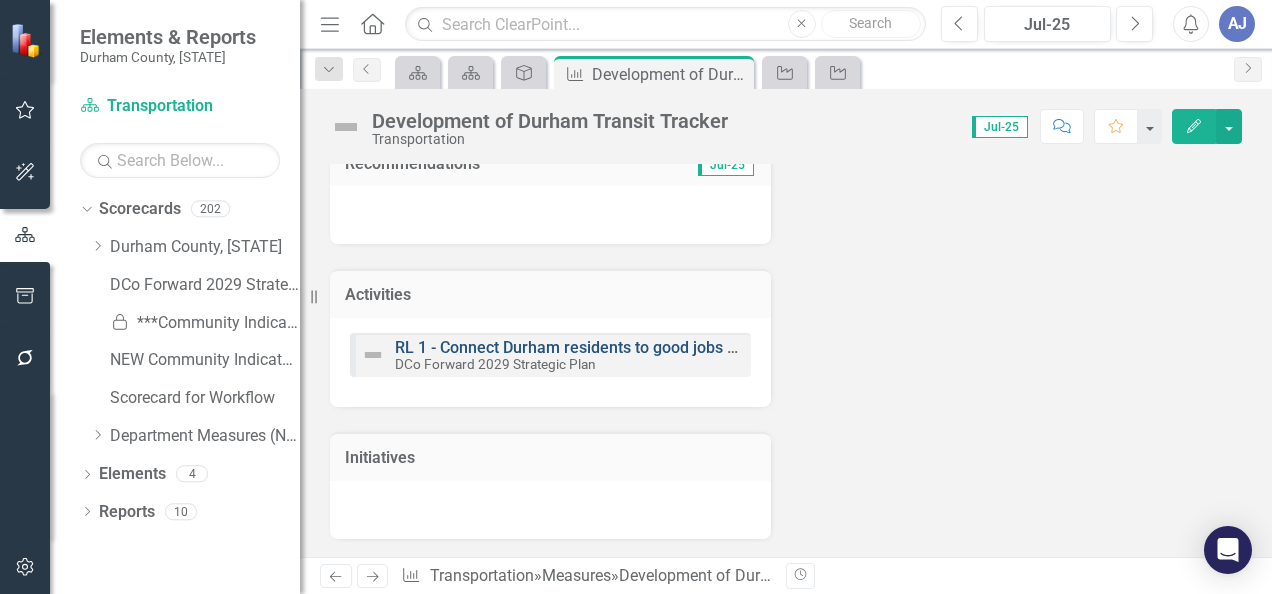 click on "RL 1 - Connect Durham residents to good jobs and economic opportunities" at bounding box center (661, 347) 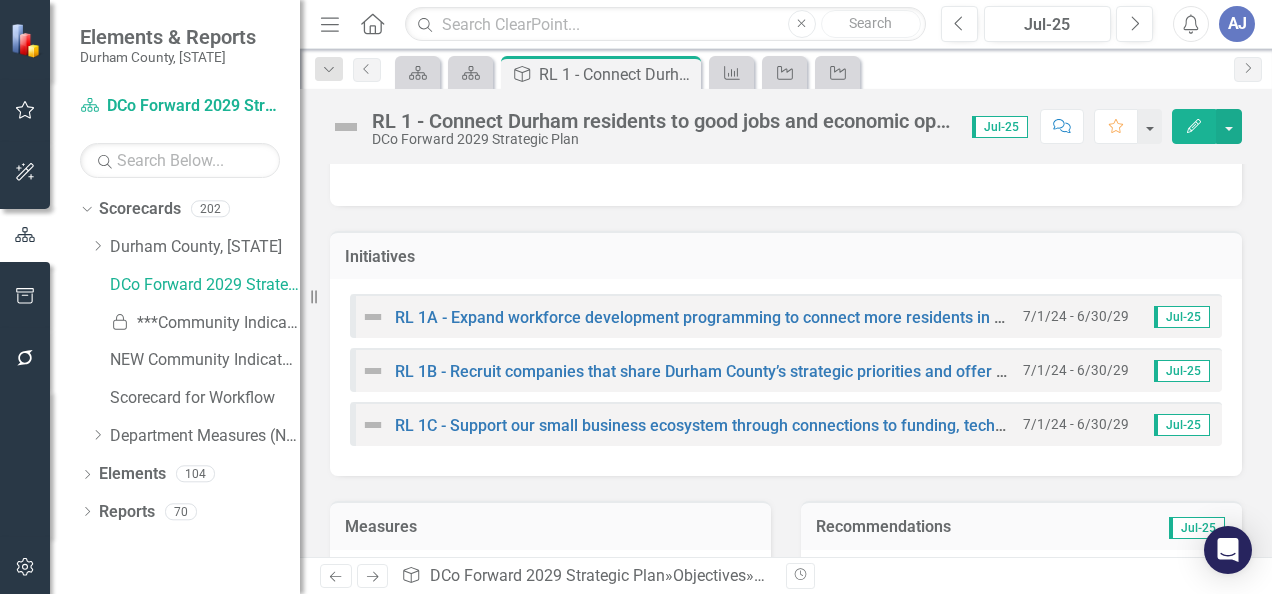 scroll, scrollTop: 0, scrollLeft: 0, axis: both 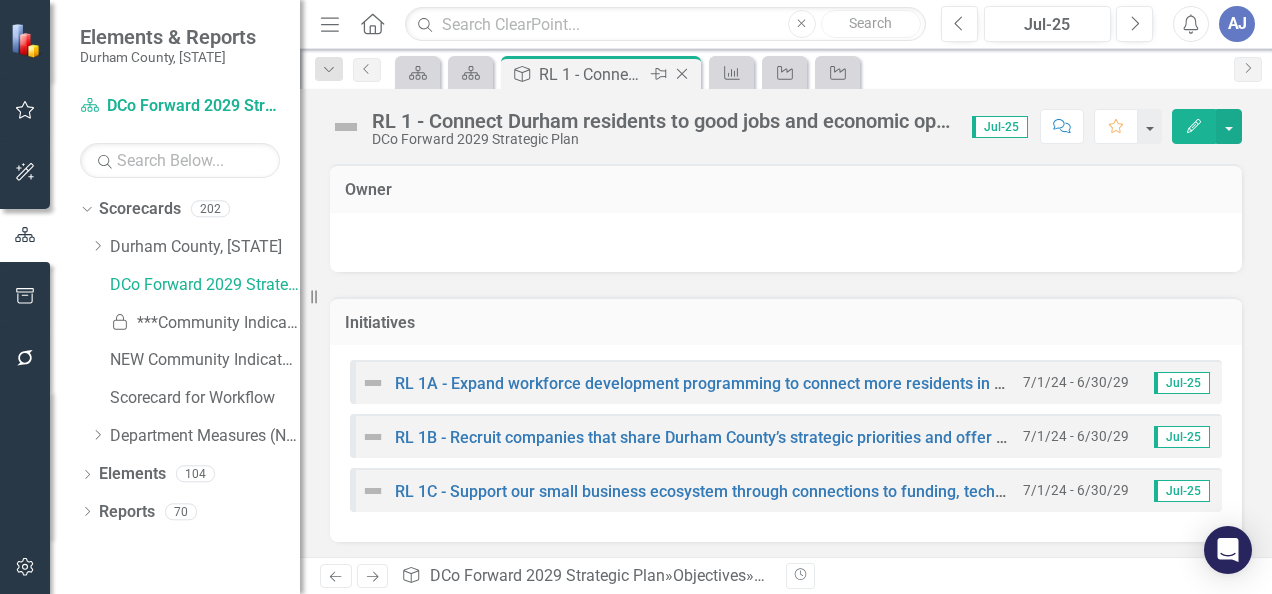 click 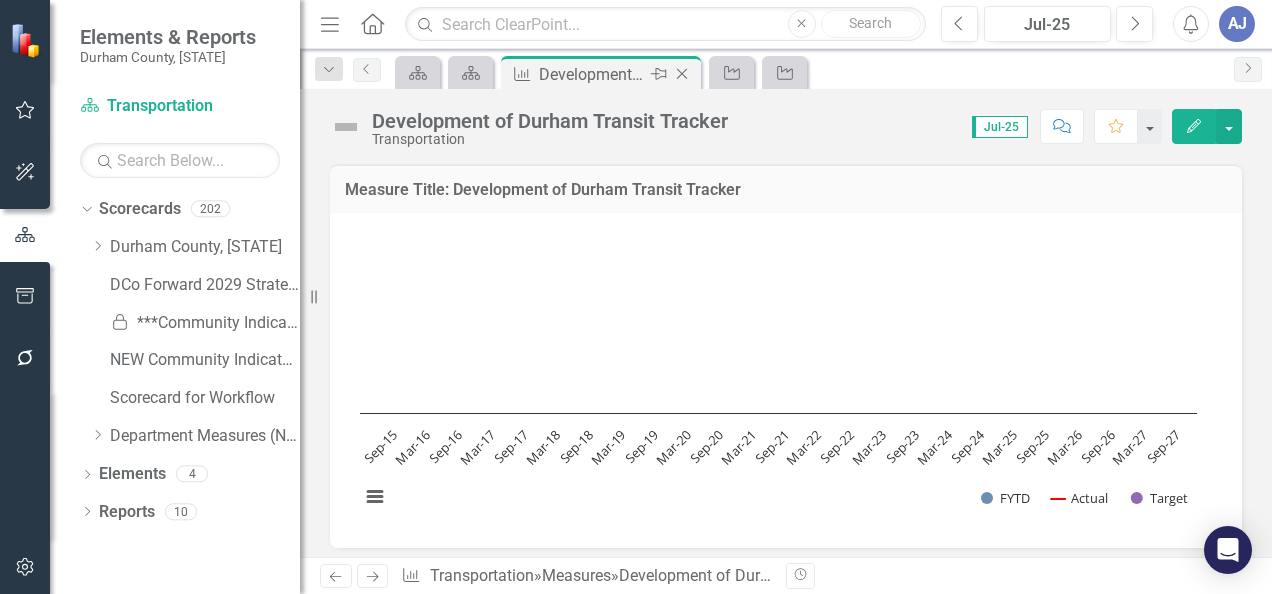 click on "Close" 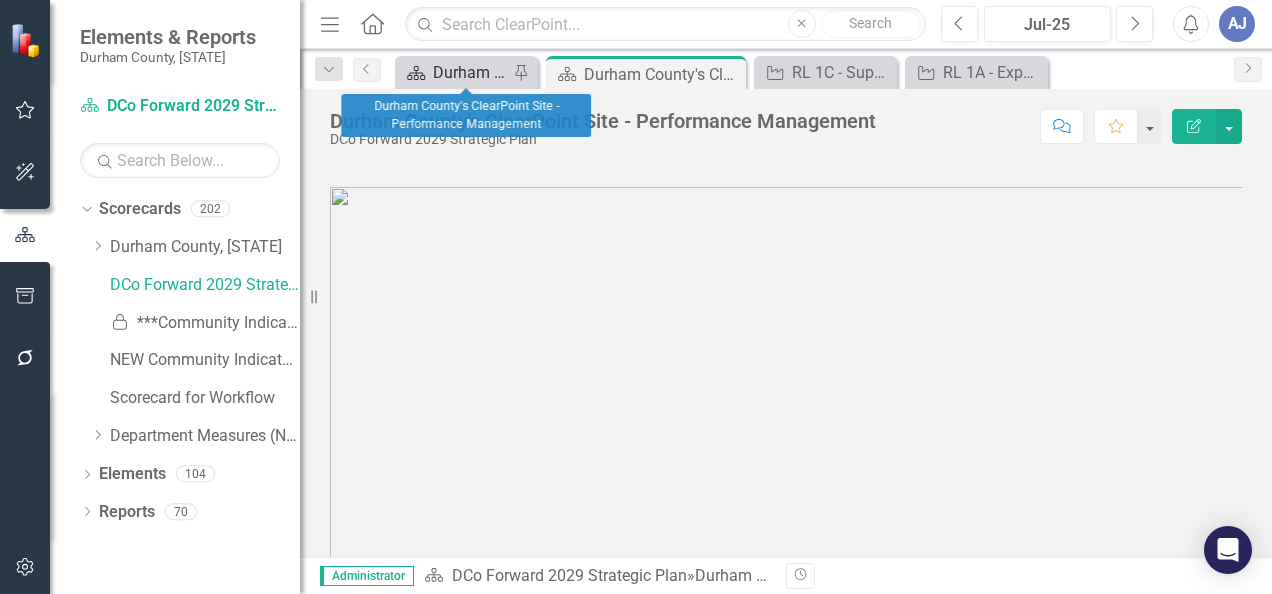 click on "Scorecard [COUNTY] County's ClearPoint Site - Performance Management" at bounding box center [454, 72] 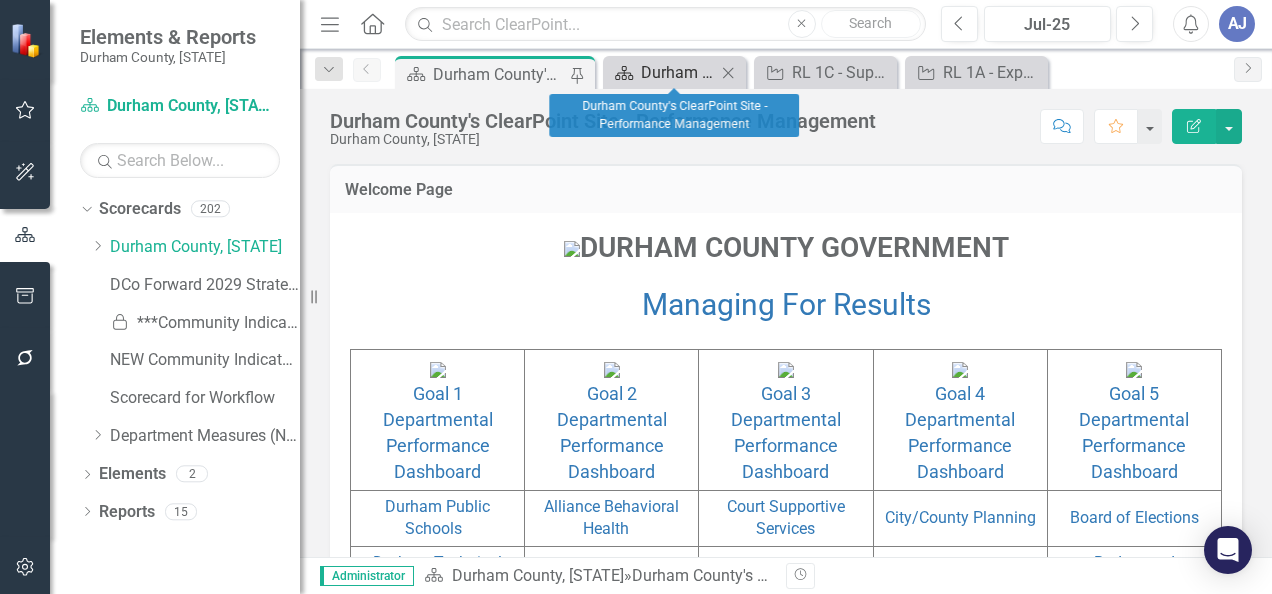click on "Durham County's ClearPoint Site - Performance Management" at bounding box center [678, 72] 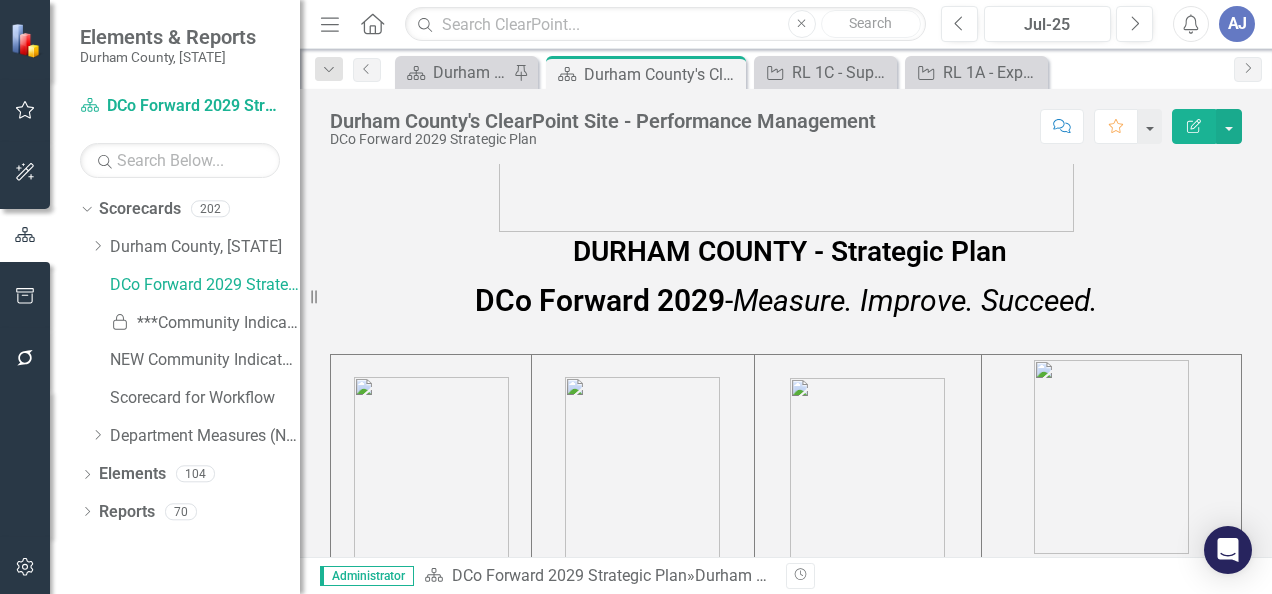scroll, scrollTop: 961, scrollLeft: 0, axis: vertical 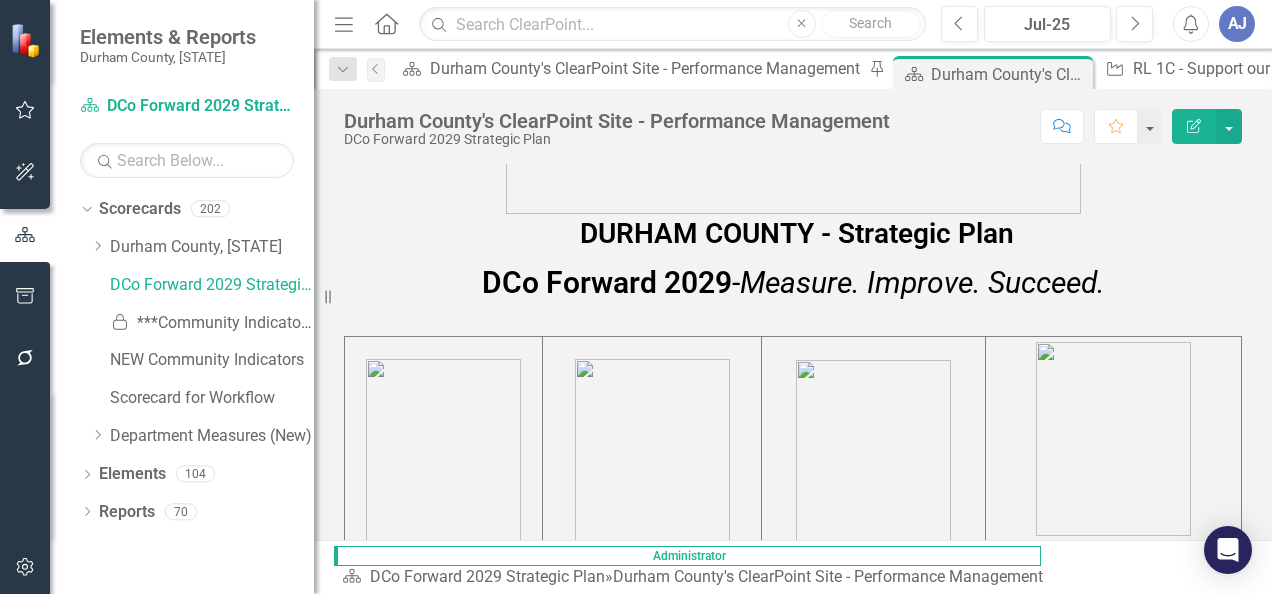 click on "Resize" at bounding box center (322, 297) 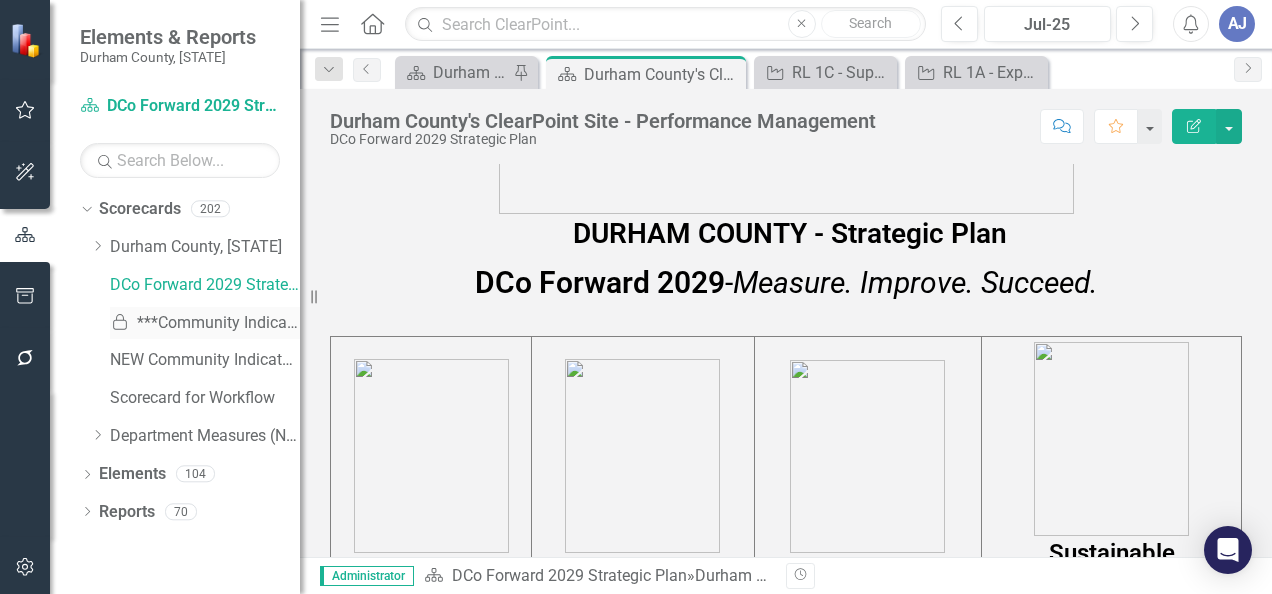 drag, startPoint x: 314, startPoint y: 296, endPoint x: 168, endPoint y: 333, distance: 150.6154 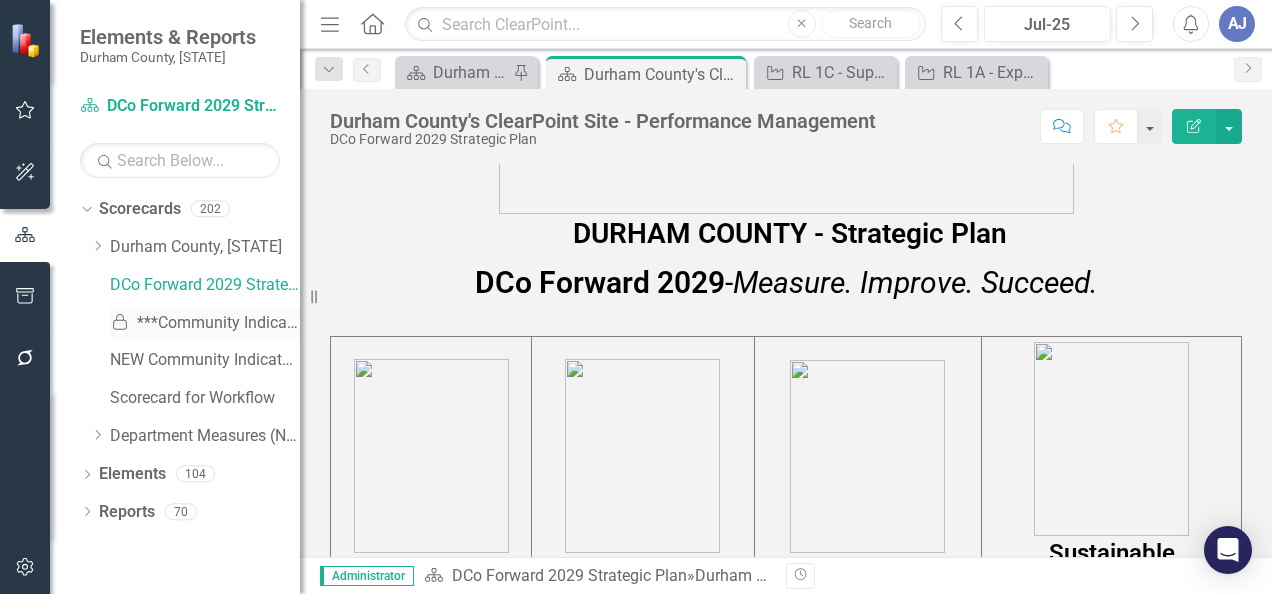 click on "Elements & Reports Durham County, [STATE] Scorecard DCo Forward 2029 Strategic Plan Search Dropdown Scorecards 202 Dropdown Durham County, [STATE] Dropdown Goal 1 Dropdown Strategic Plan Goal 1 Objective 1.1: Education - Provide and support learning and enrichment opportunities that support educational achievement and life success Objective 1.2: Workforce Dev. –Strengthen workforce by supporting provision of education, training & workforce supports, for hard-to-employ groups Objective 1.3: Family Success – Support and provide programs, services and systems to improve life skills and increase family success and prosperity Objective 1.4: Cultural Opportunities – Foster a strong, diverse, artistic and cultural environment Durham Public Schools Durham Technical Community College Museum of Life and Science Dropdown Goal 2 Dropdown Strategic Plan Goal 2 Objective 2.1: Healthy Lives – Increase the number of healthy years that residents live Alliance Dropdown Cooperative Extension Dropdown Library Dropdown Dropdown OES" at bounding box center (150, 297) 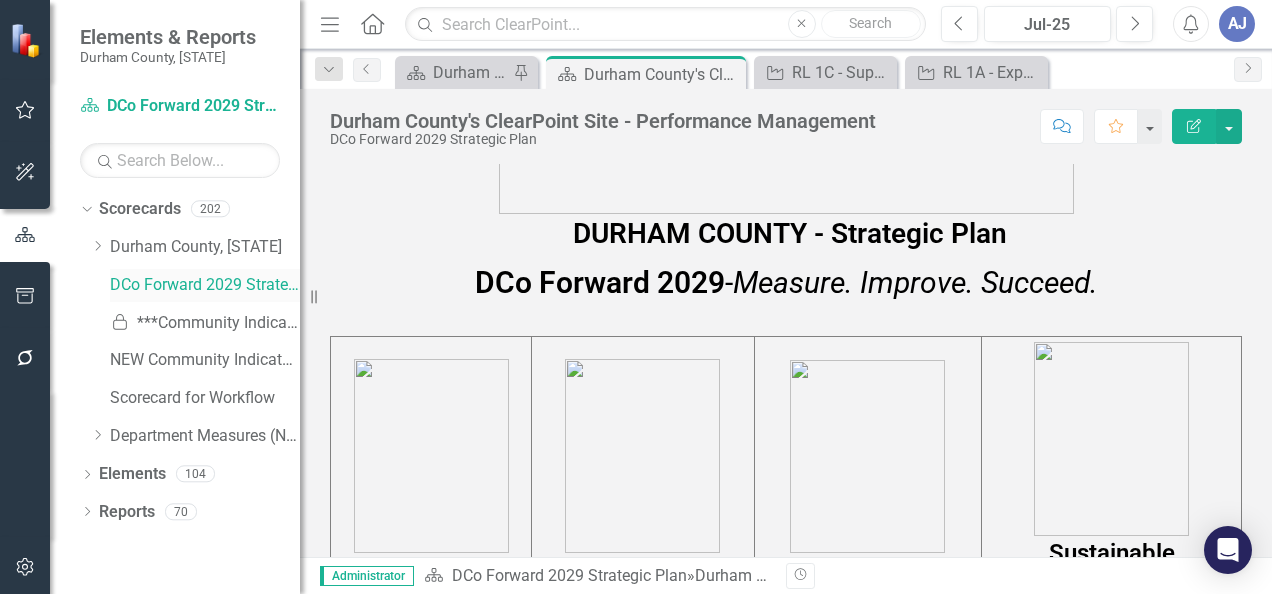 drag, startPoint x: 321, startPoint y: 295, endPoint x: 254, endPoint y: 287, distance: 67.47592 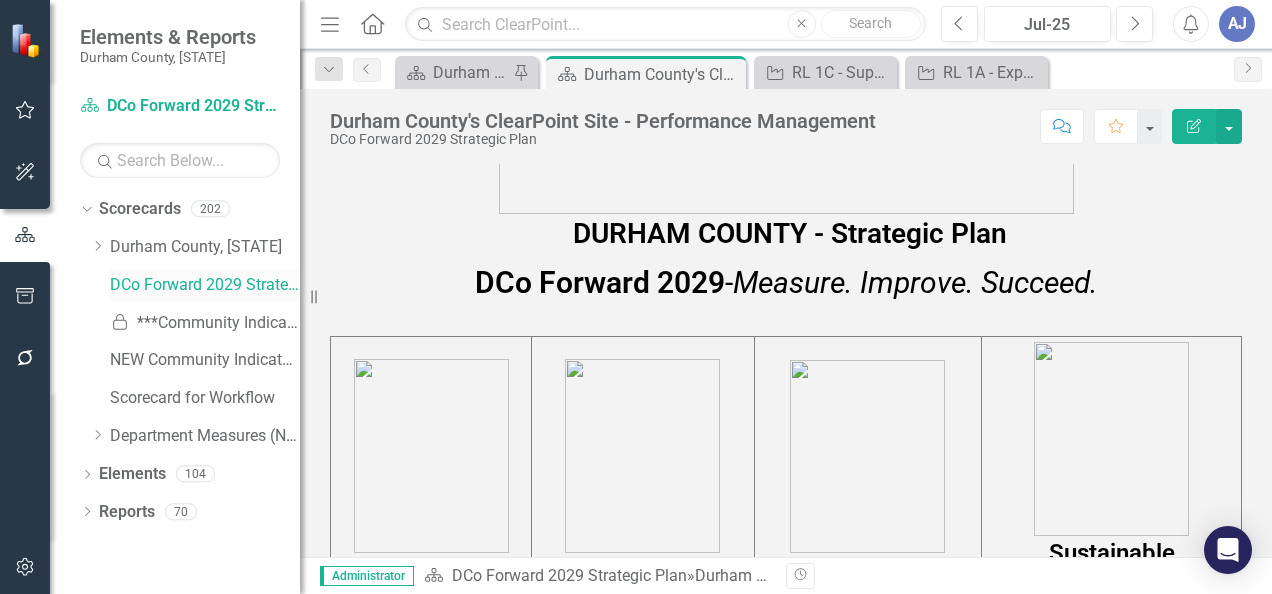 click on "Elements & Reports Durham County, [STATE] Scorecard DCo Forward 2029 Strategic Plan Search Dropdown Scorecards 202 Dropdown Durham County, [STATE] Dropdown Goal 1 Dropdown Strategic Plan Goal 1 Objective 1.1: Education - Provide and support learning and enrichment opportunities that support educational achievement and life success Objective 1.2: Workforce Dev. –Strengthen workforce by supporting provision of education, training & workforce supports, for hard-to-employ groups Objective 1.3: Family Success – Support and provide programs, services and systems to improve life skills and increase family success and prosperity Objective 1.4: Cultural Opportunities – Foster a strong, diverse, artistic and cultural environment Durham Public Schools Durham Technical Community College Museum of Life and Science Dropdown Goal 2 Dropdown Strategic Plan Goal 2 Objective 2.1: Healthy Lives – Increase the number of healthy years that residents live Alliance Dropdown Cooperative Extension Dropdown Library Dropdown Dropdown OES" at bounding box center [150, 297] 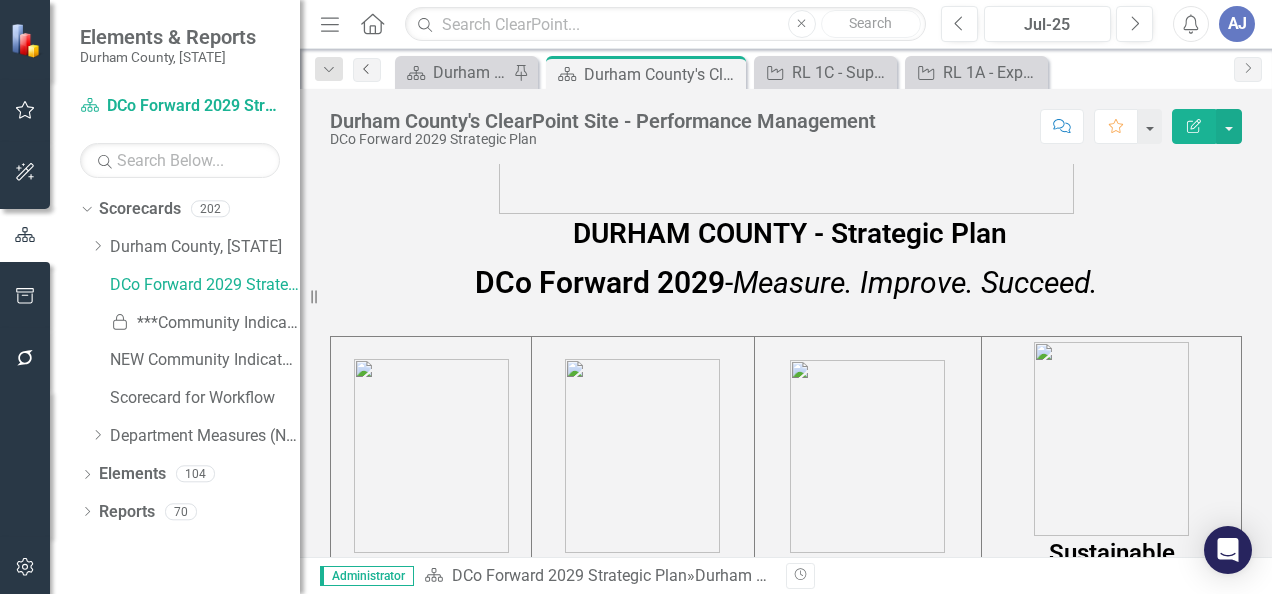 click on "Previous" 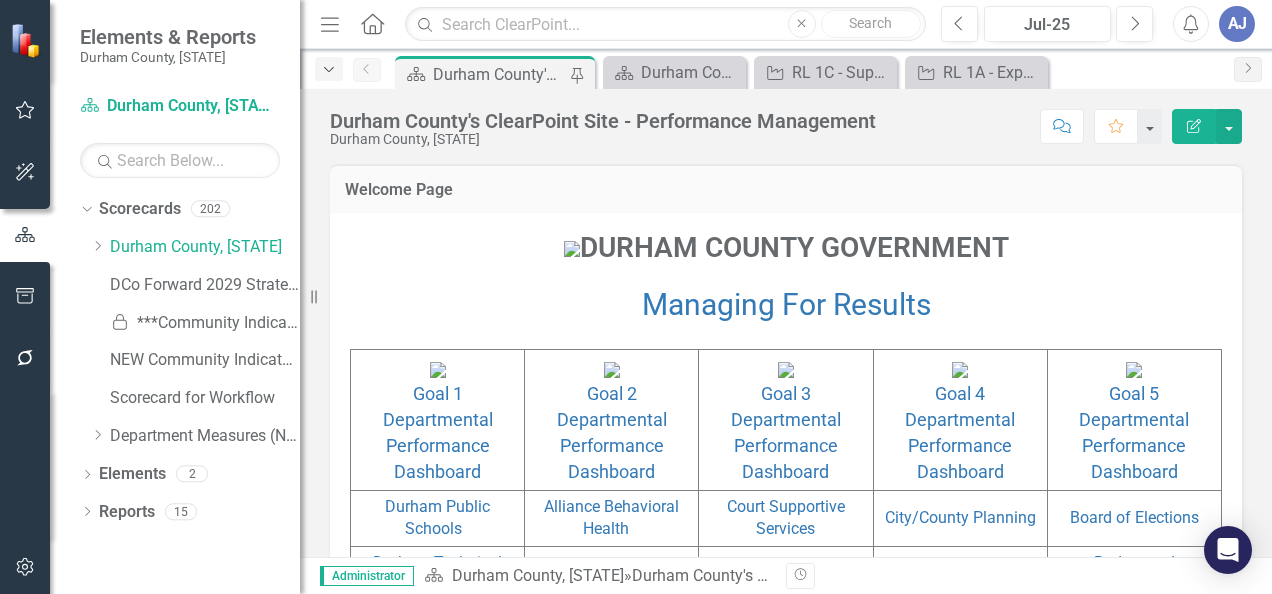 click on "Dropdown" 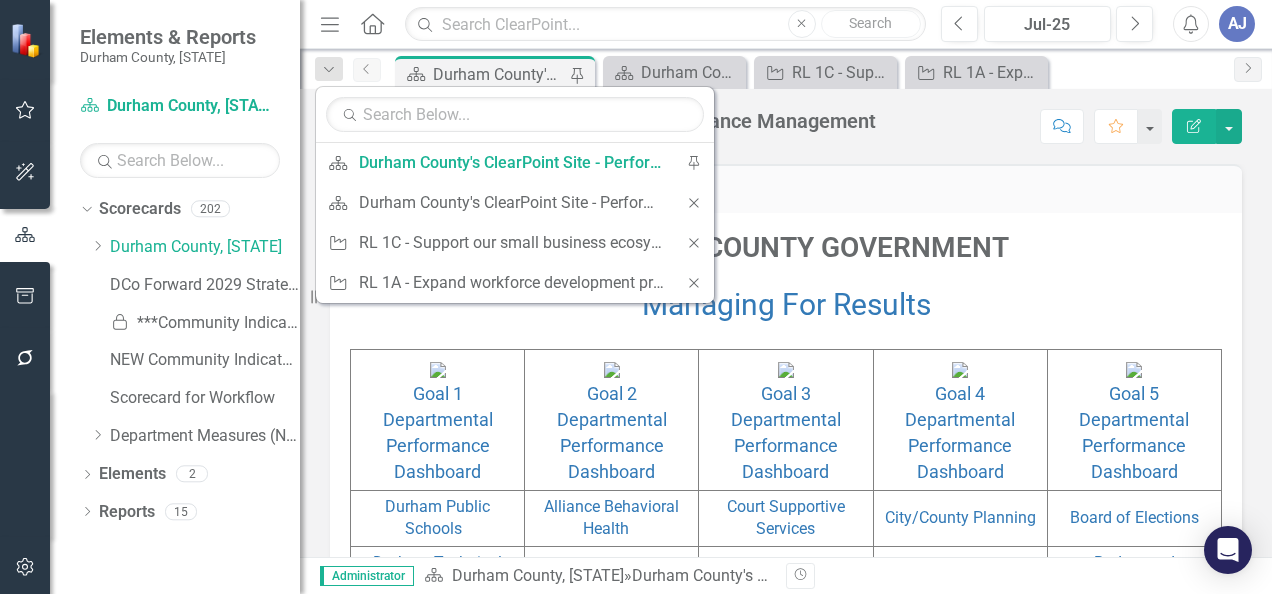 click on "Previous" 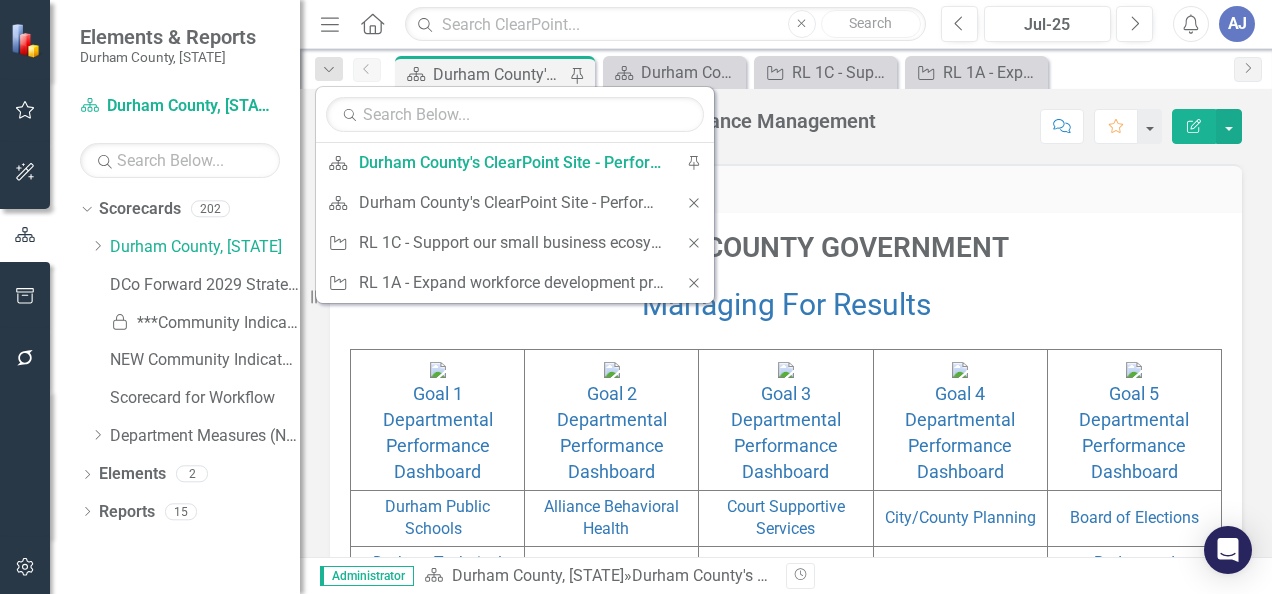 click on "DURHAM COUNTY GOVERNMENT" at bounding box center (786, 247) 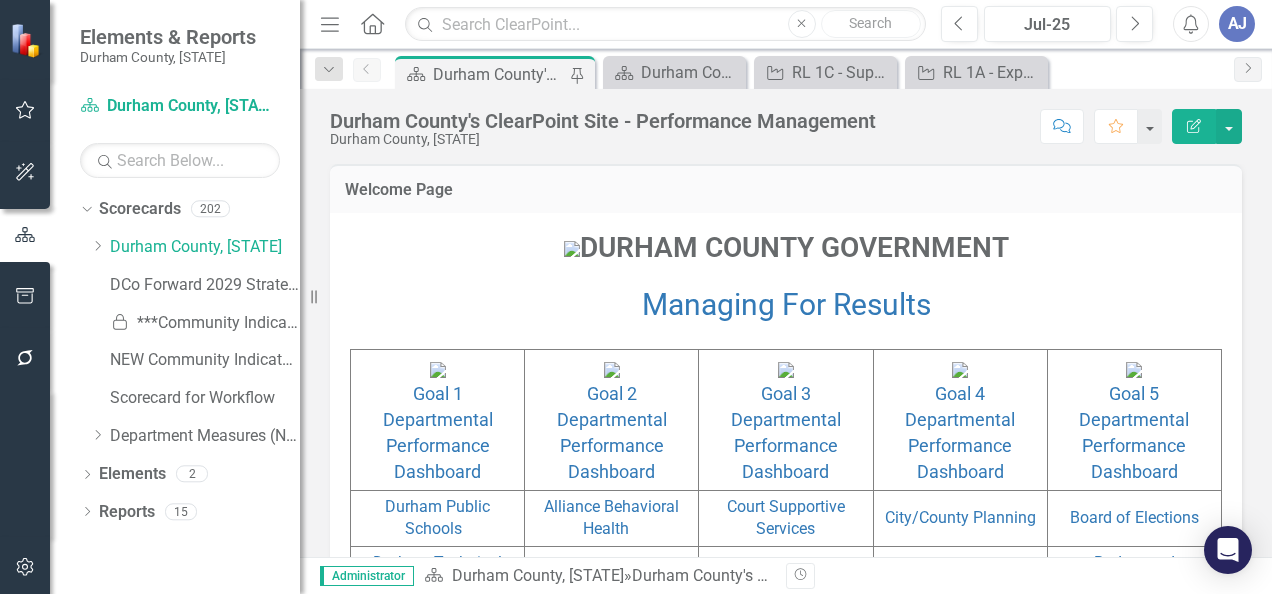 click on "Menu" 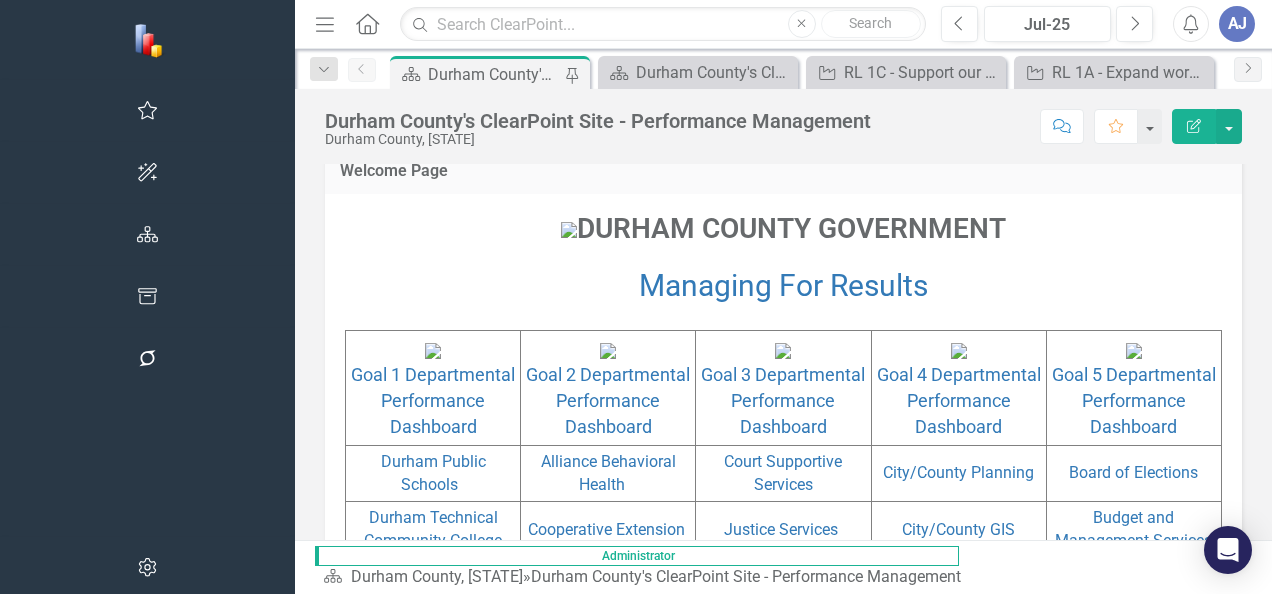 scroll, scrollTop: 16, scrollLeft: 0, axis: vertical 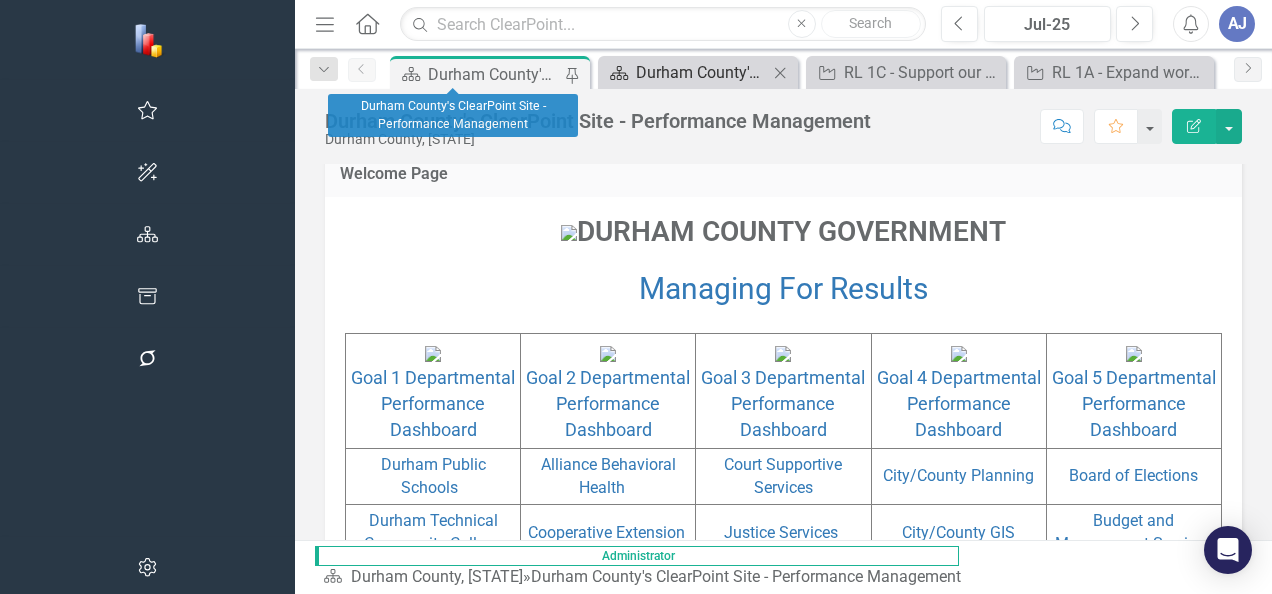 click on "Durham County's ClearPoint Site - Performance Management" at bounding box center [702, 72] 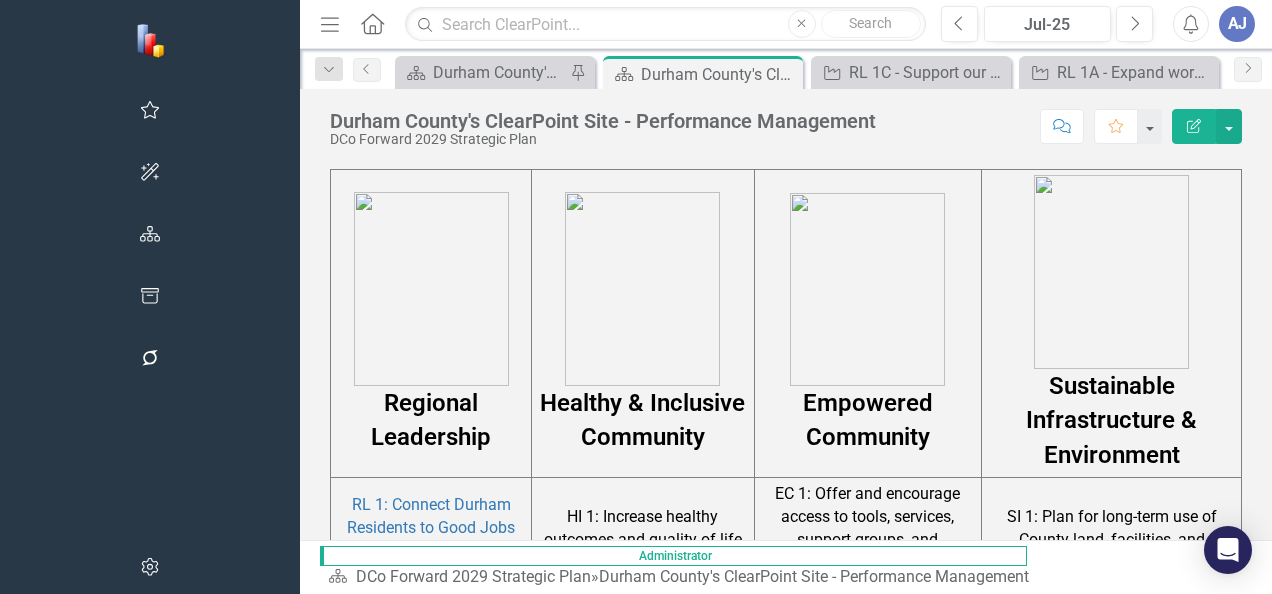 scroll, scrollTop: 1132, scrollLeft: 0, axis: vertical 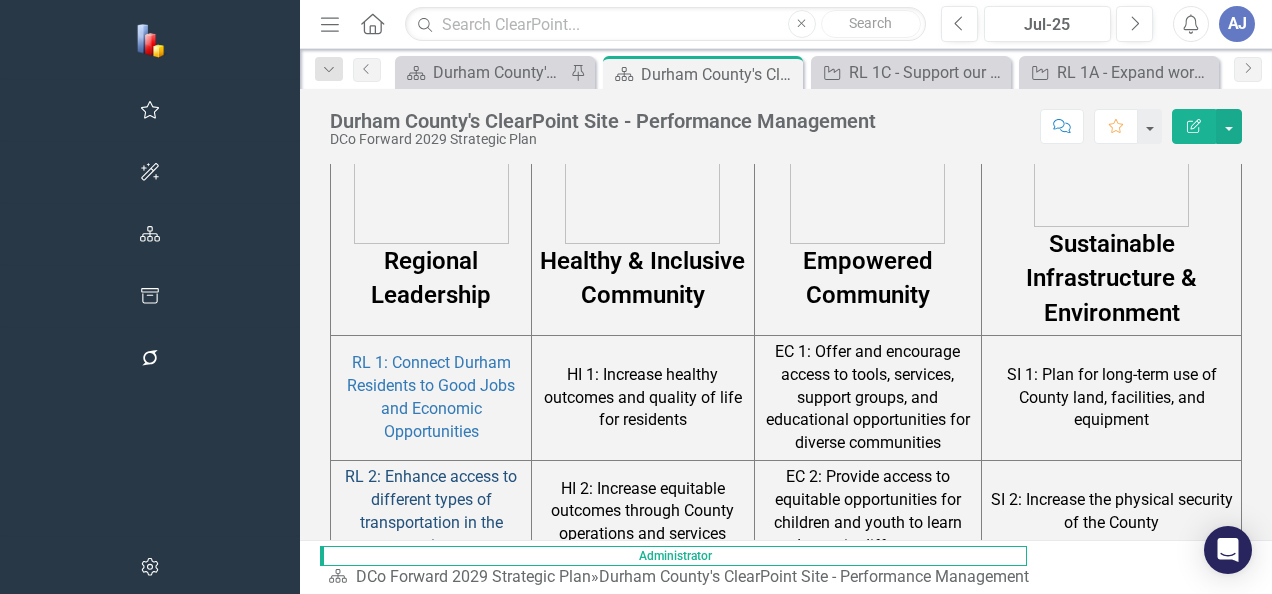 click on "RL 2: Enhance access to different types of transportation in the region" at bounding box center [431, 511] 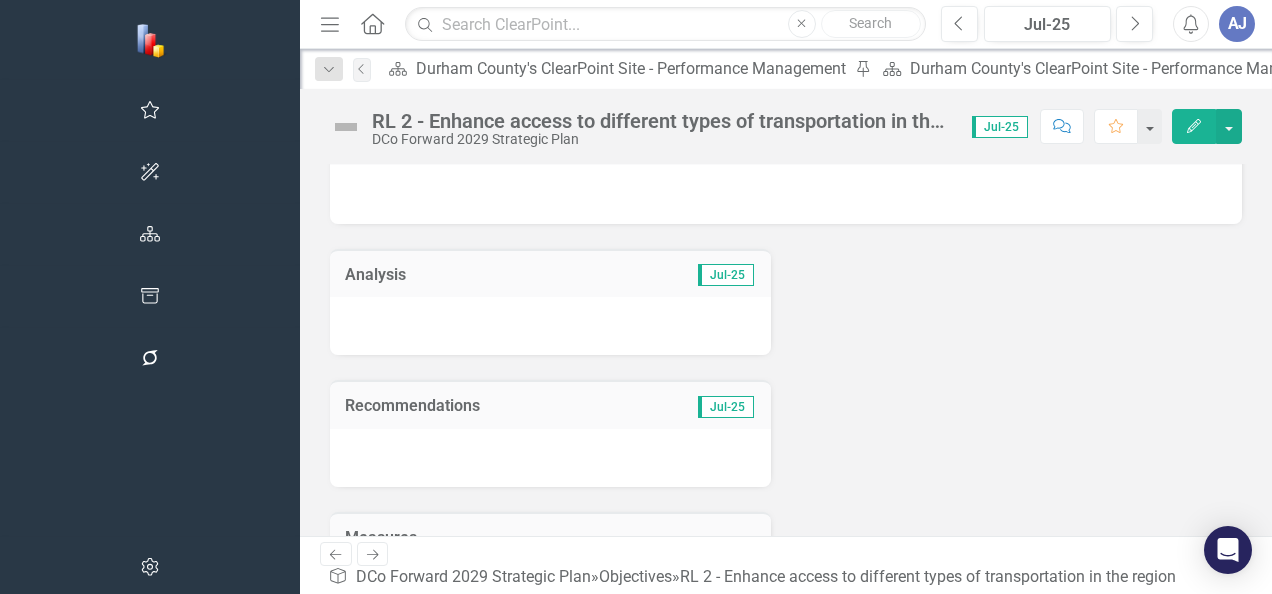 scroll, scrollTop: 0, scrollLeft: 0, axis: both 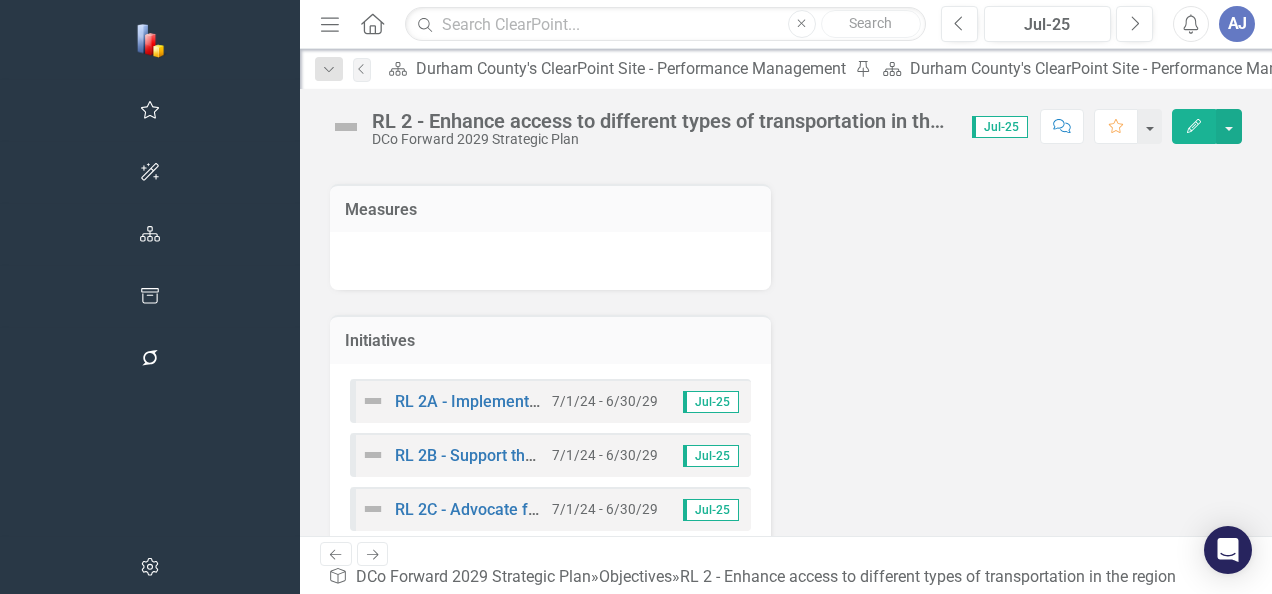 click on "RL 2A - Implement the Durham County Transit Plan through partnerships and collaboration focused on multi-modal options" at bounding box center (451, 401) 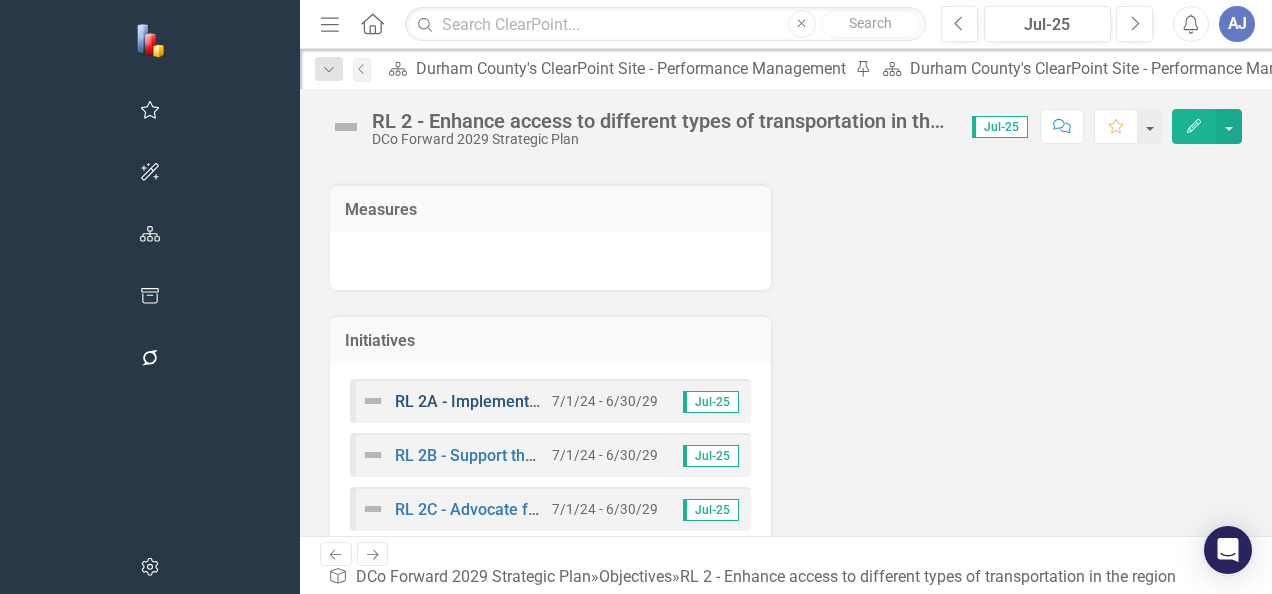 click on "RL 2A - Implement the Durham County Transit Plan through partnerships and collaboration focused on multi-modal options" at bounding box center [835, 401] 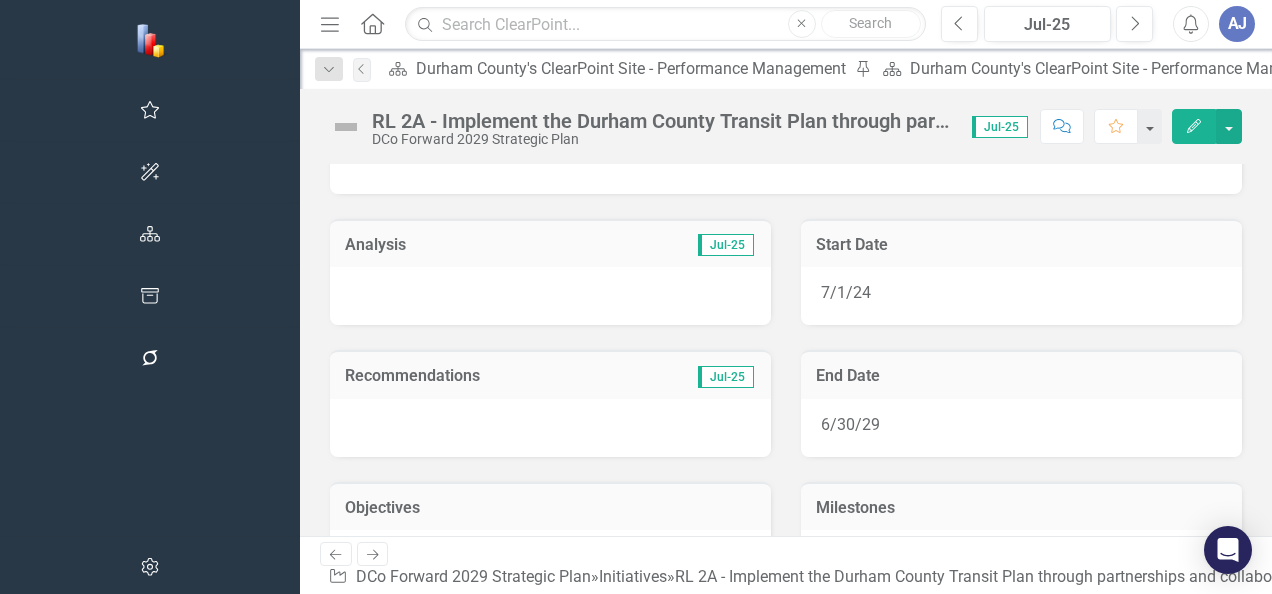 scroll, scrollTop: 0, scrollLeft: 0, axis: both 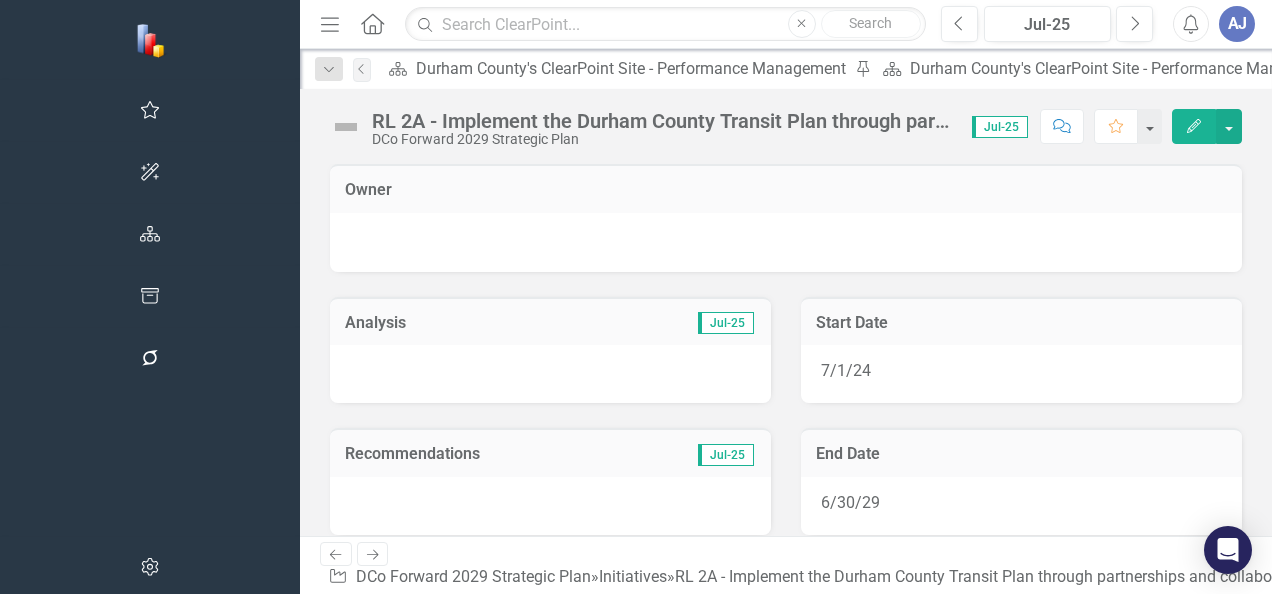 click on "Close" at bounding box center (2116, 74) 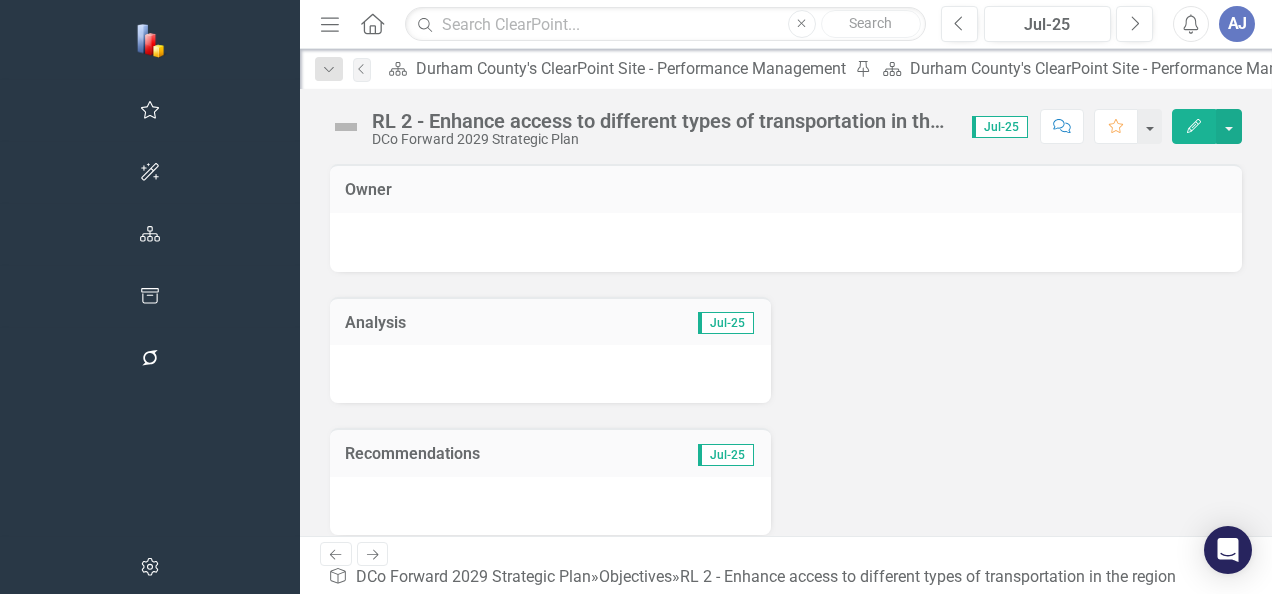 click on "Close" 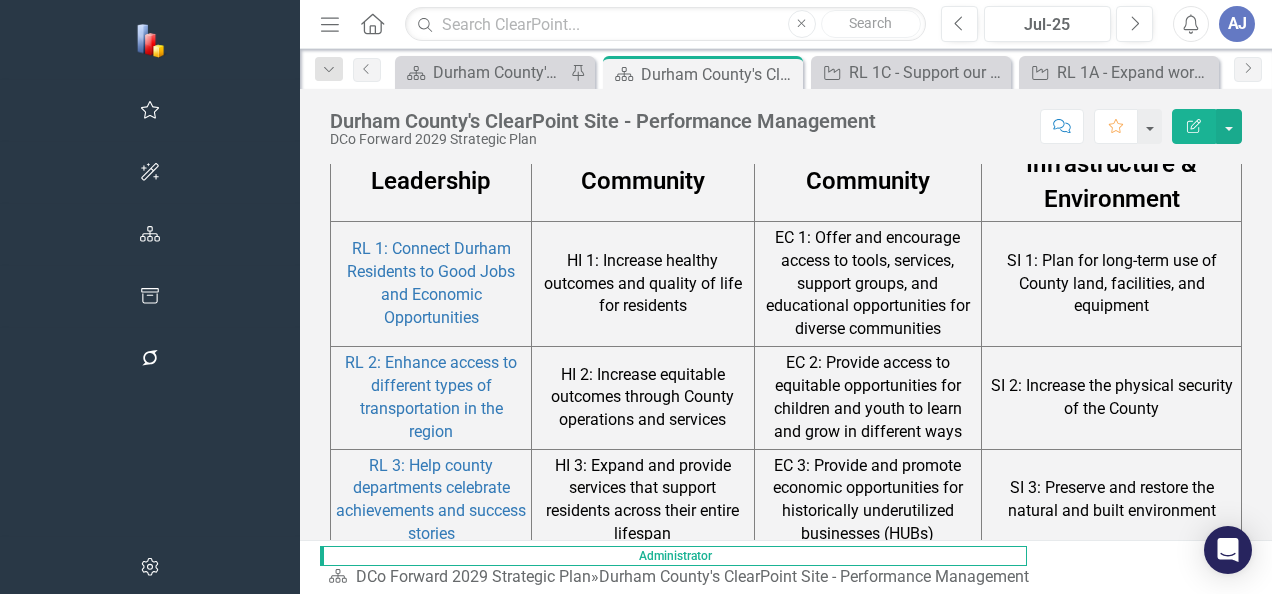 scroll, scrollTop: 1412, scrollLeft: 0, axis: vertical 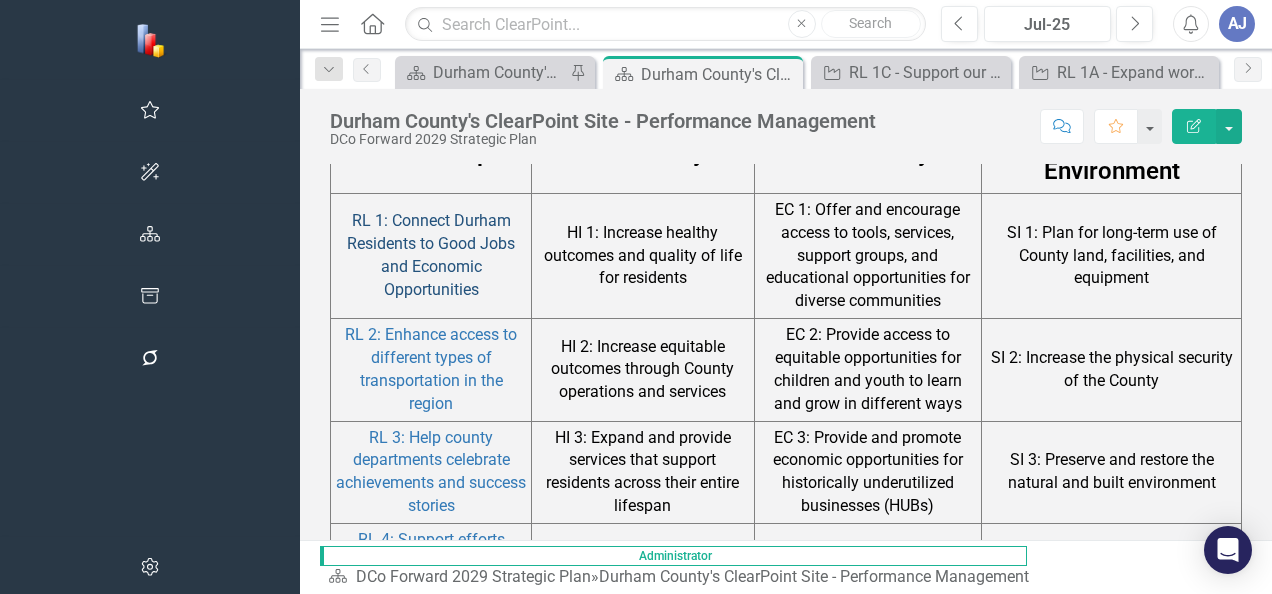 click on "RL 1: Connect Durham Residents to Good Jobs and Economic Opportunities" at bounding box center (431, 255) 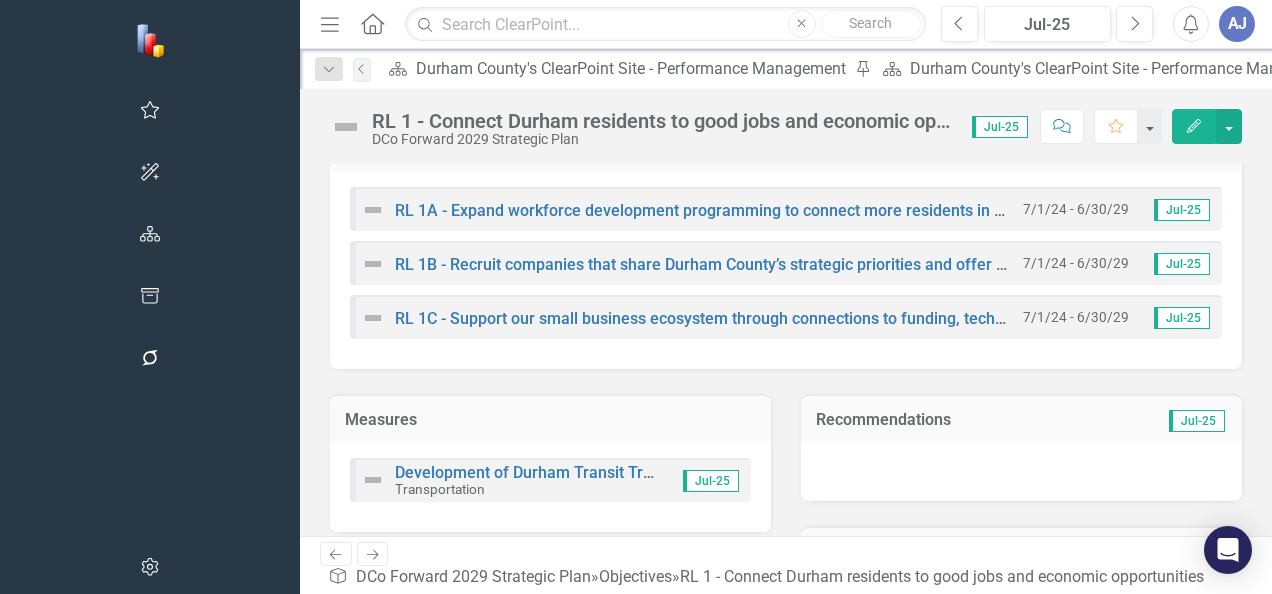 scroll, scrollTop: 171, scrollLeft: 0, axis: vertical 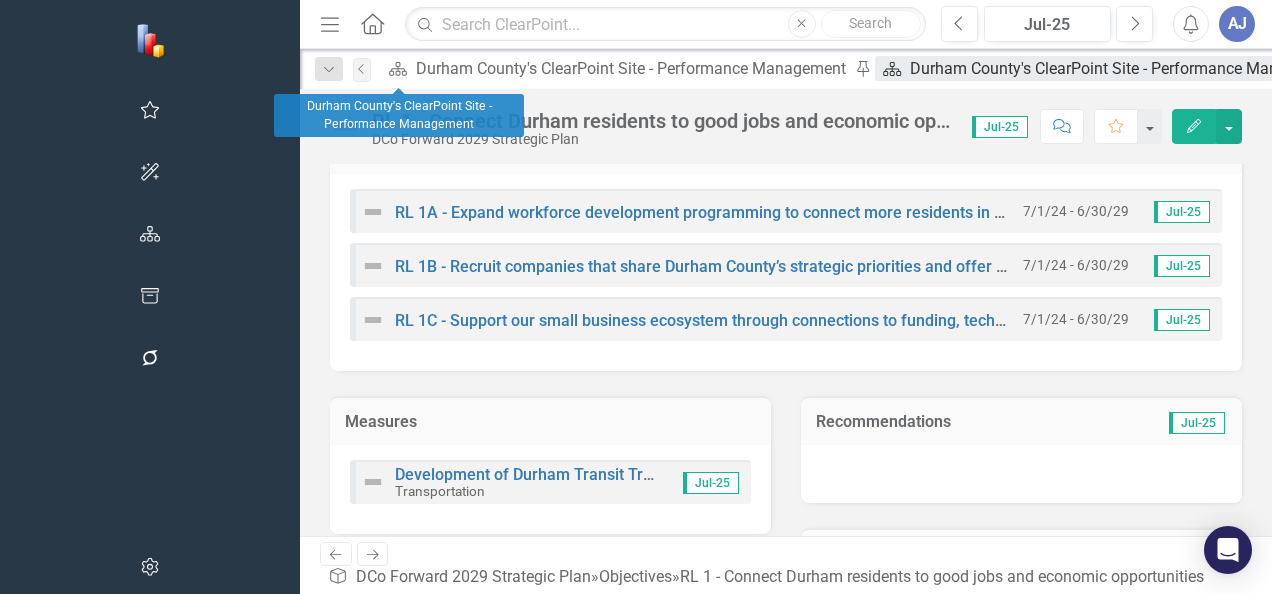 click on "Durham County's ClearPoint Site - Performance Management" at bounding box center (1127, 68) 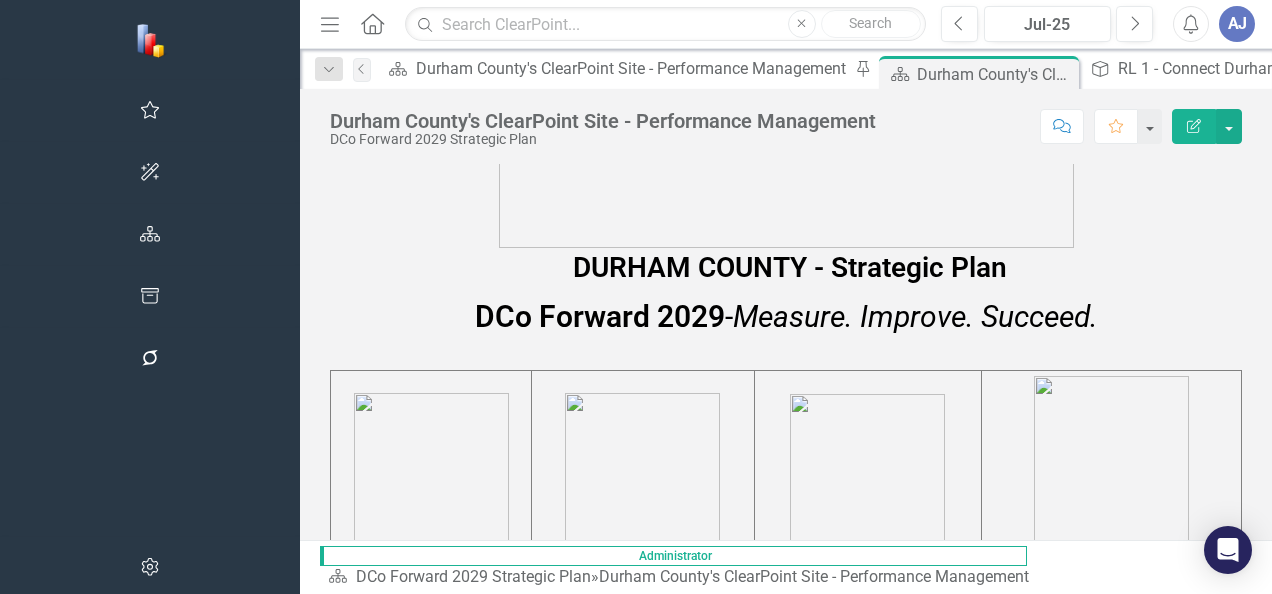 scroll, scrollTop: 923, scrollLeft: 0, axis: vertical 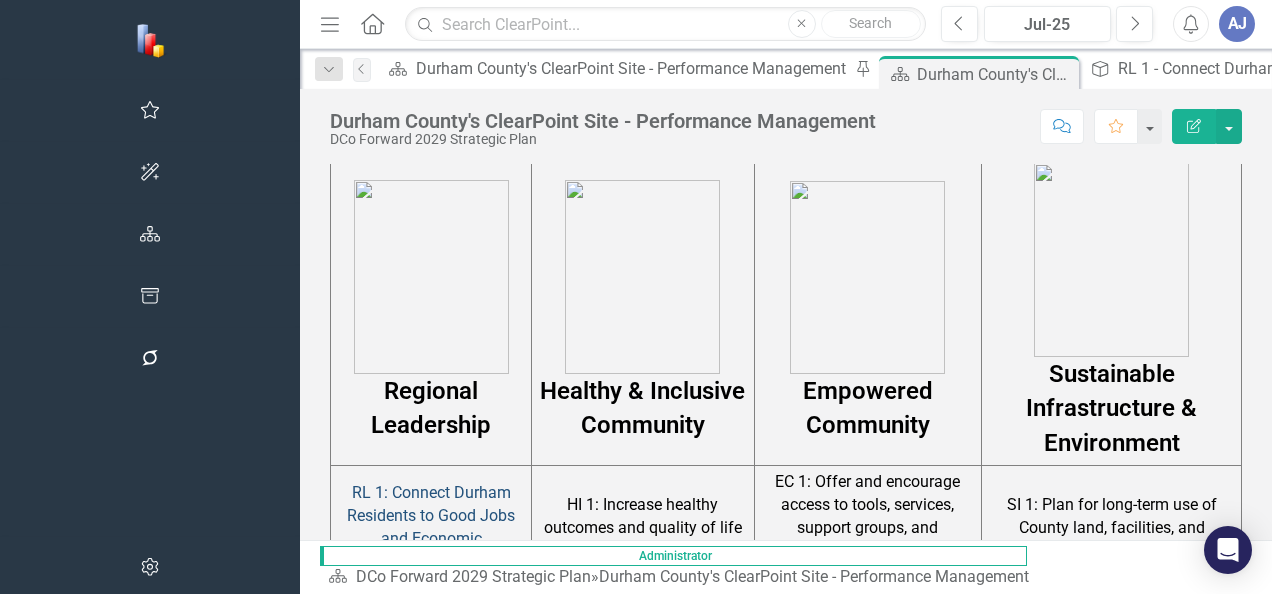 click on "RL 1: Connect Durham Residents to Good Jobs and Economic Opportunities" at bounding box center [431, 527] 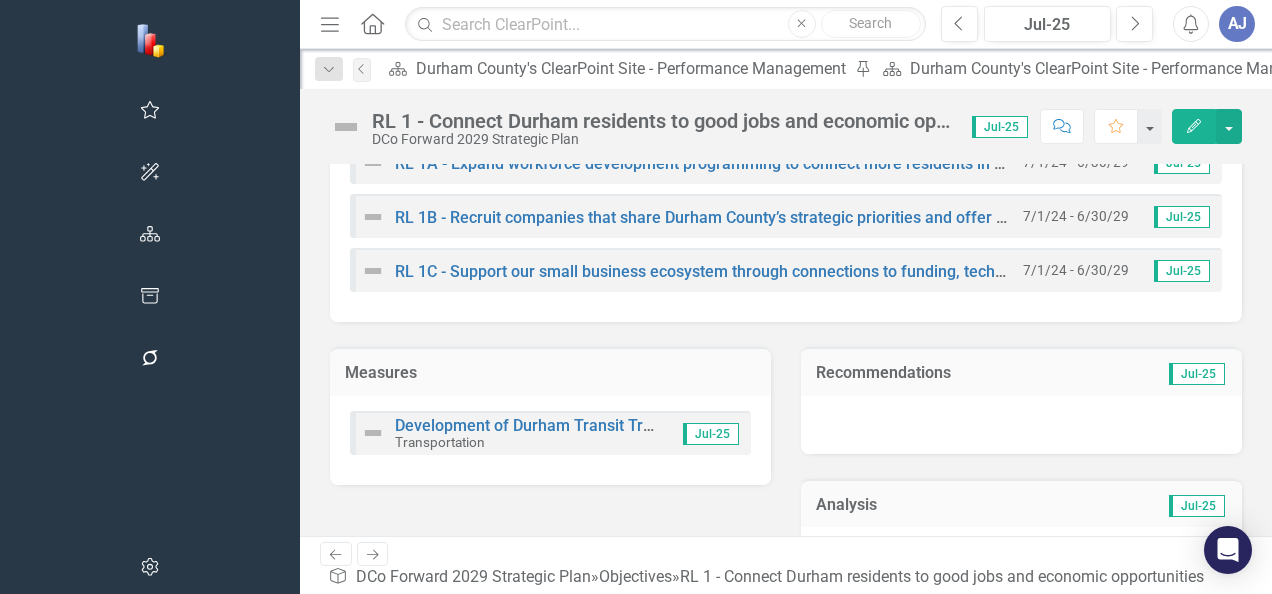 scroll, scrollTop: 221, scrollLeft: 0, axis: vertical 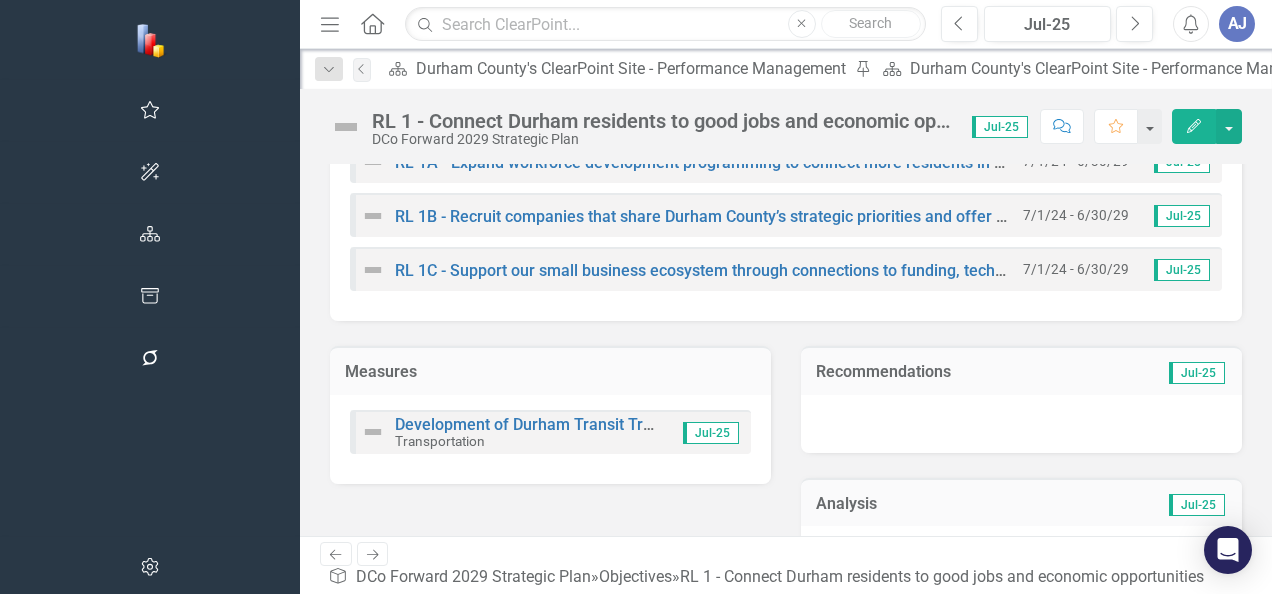click on "Development of Durham Transit Tracker Transportation" at bounding box center (509, 432) 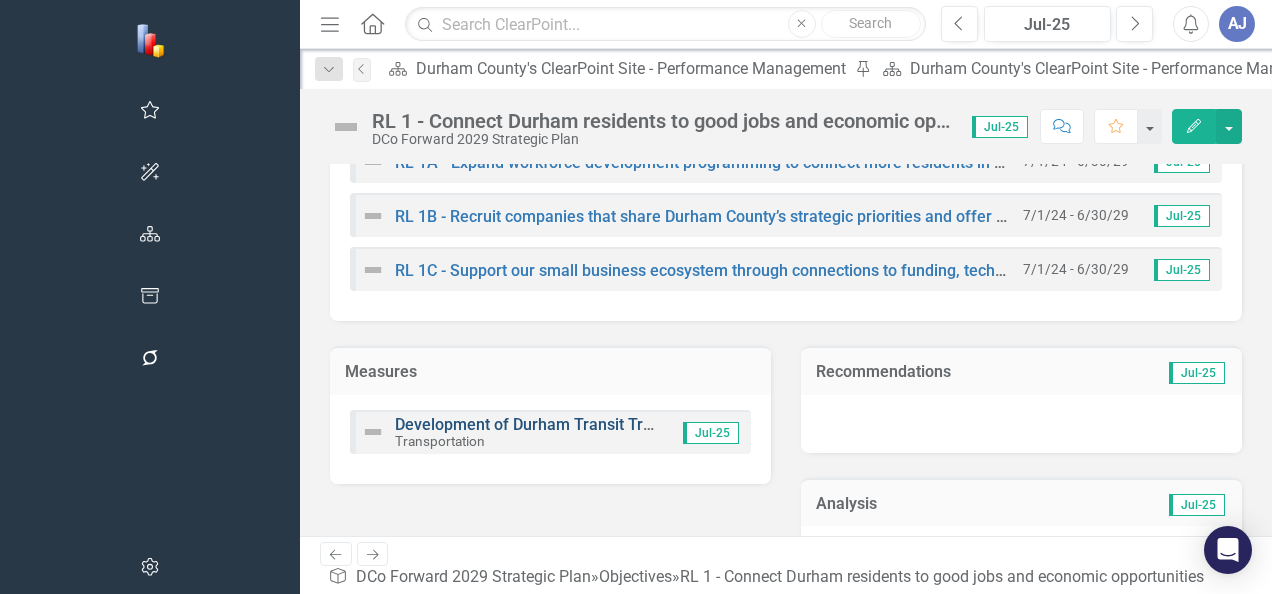 click on "Development of Durham Transit Tracker" at bounding box center (539, 424) 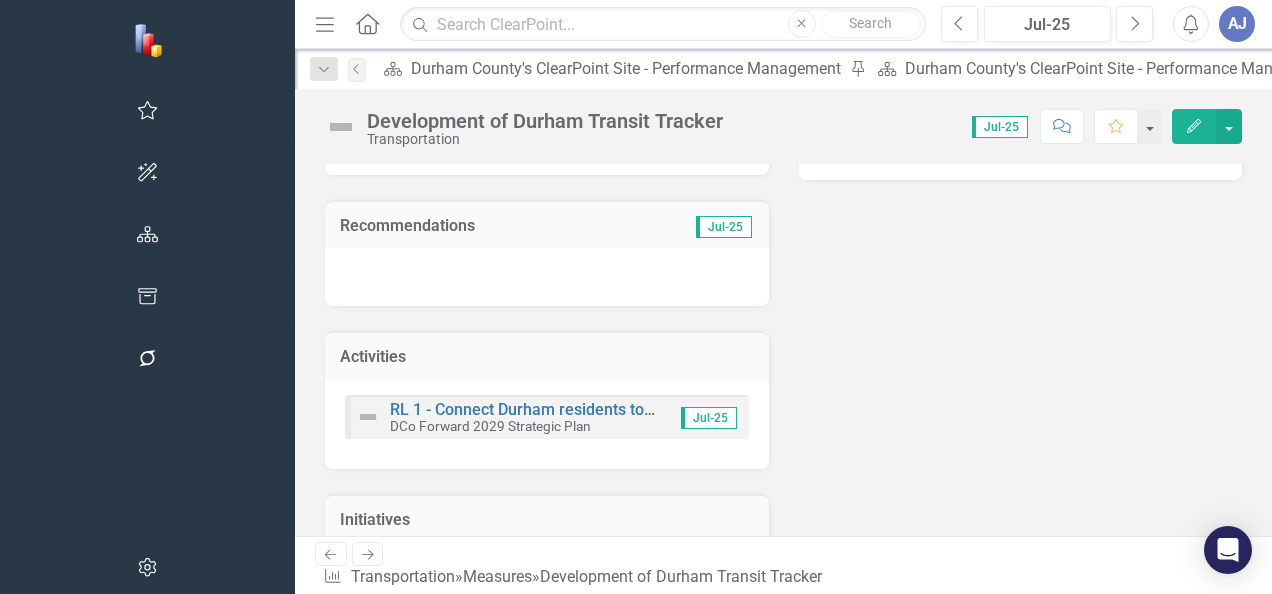 scroll, scrollTop: 1449, scrollLeft: 0, axis: vertical 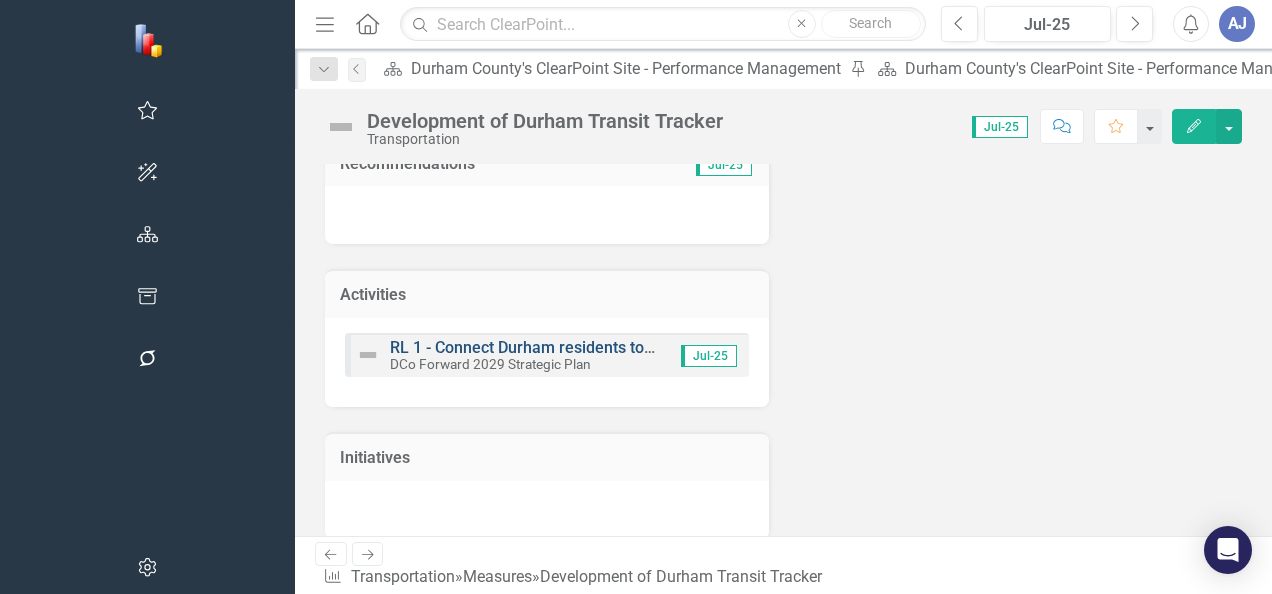 click on "RL 1 - Connect Durham residents to good jobs and economic opportunities" at bounding box center [656, 347] 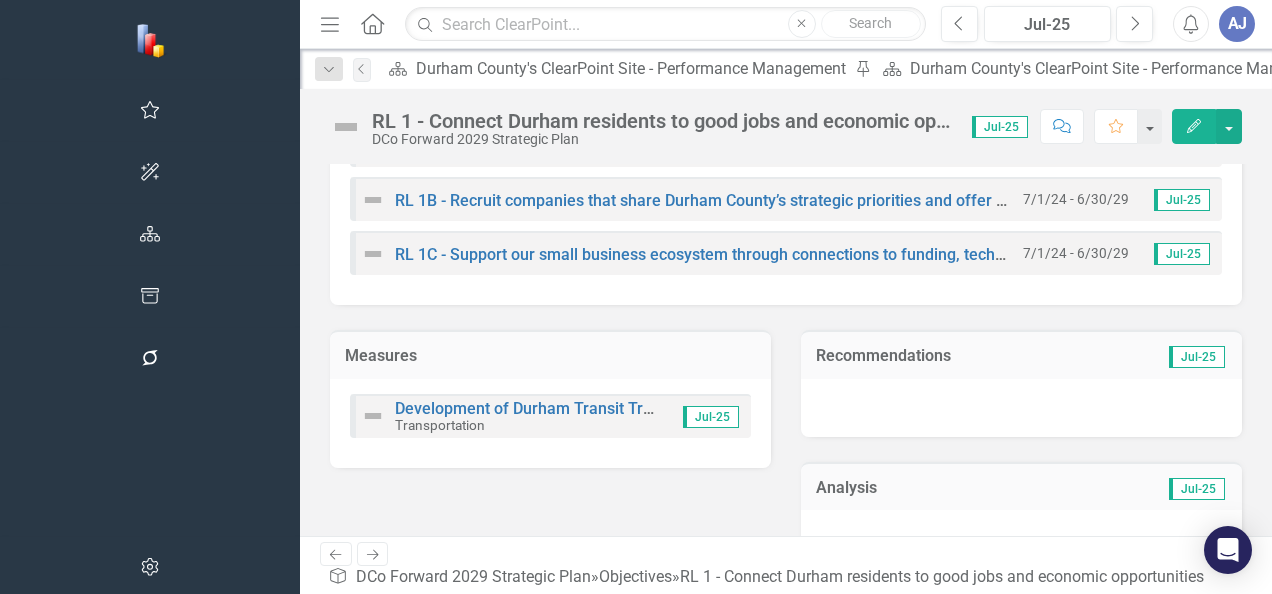 scroll, scrollTop: 236, scrollLeft: 0, axis: vertical 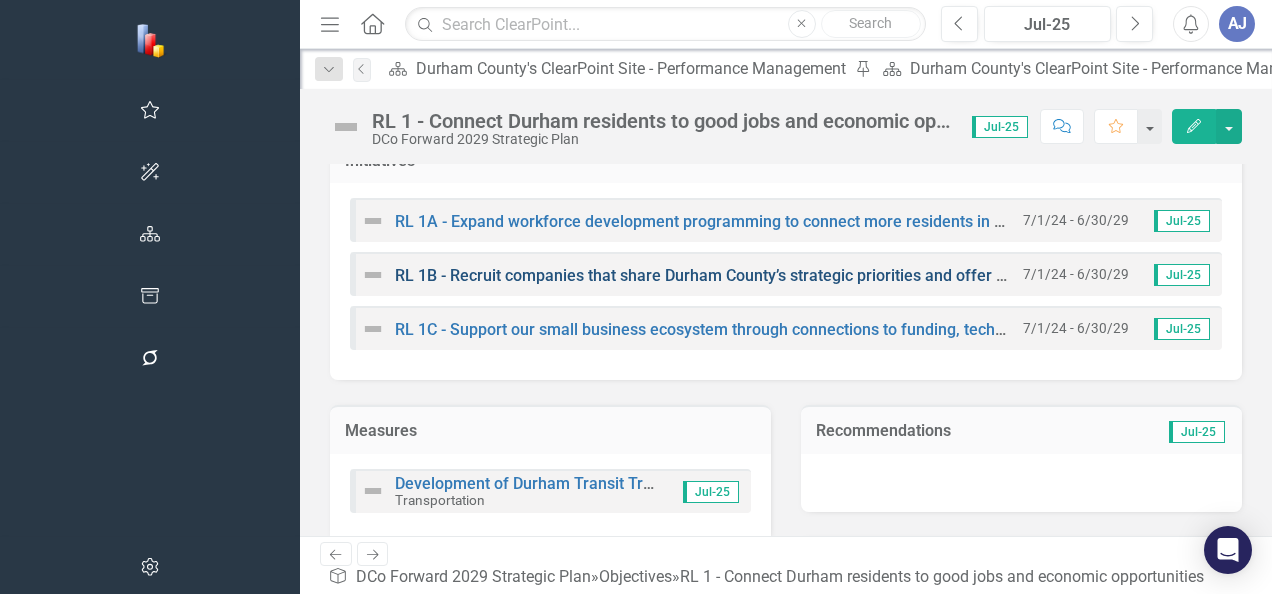 click on "RL 1B - Recruit companies that share Durham County’s strategic priorities and offer new jobs that include well-paying, entry-level career pathways" at bounding box center (918, 275) 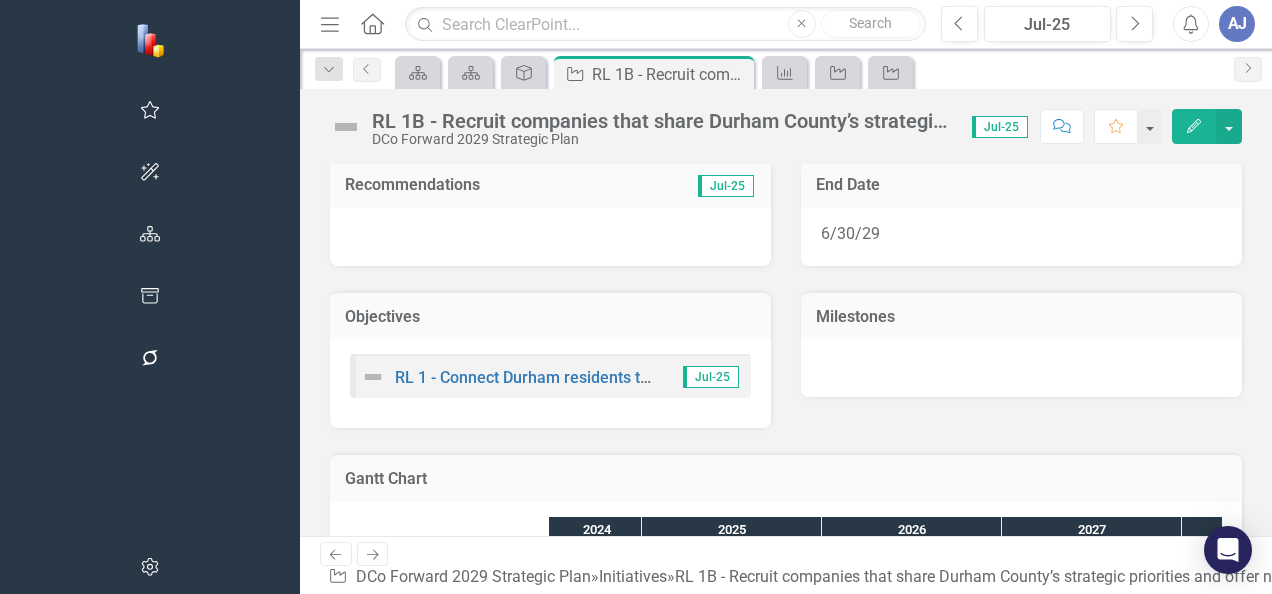 scroll, scrollTop: 272, scrollLeft: 0, axis: vertical 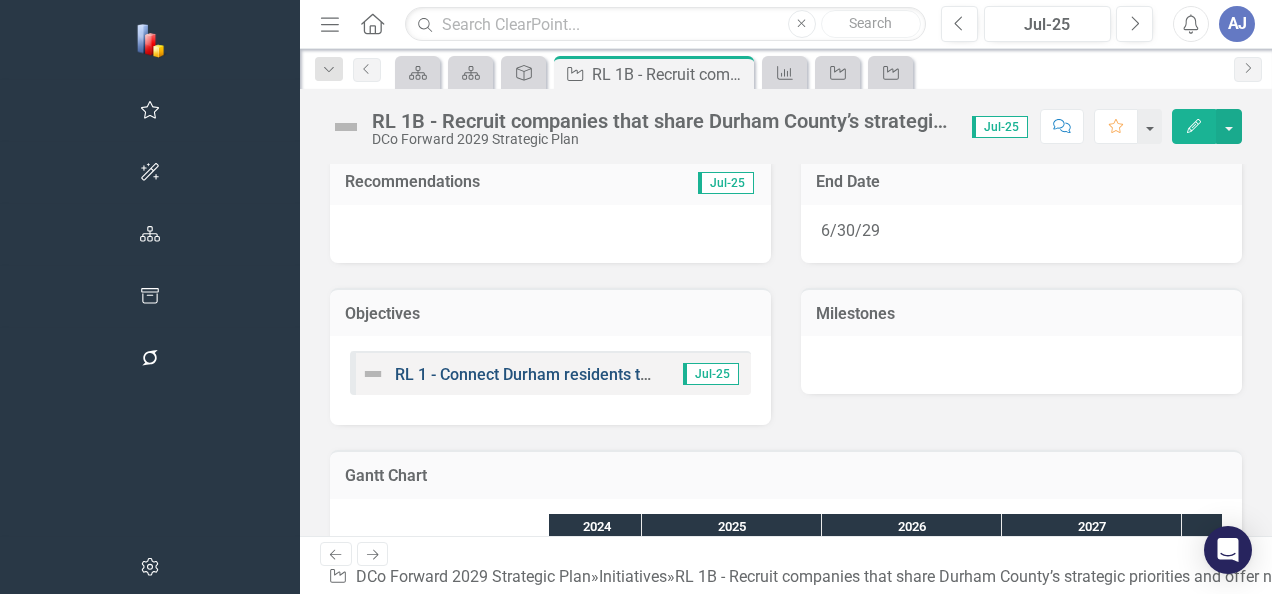 click on "RL 1 - Connect Durham residents to good jobs and economic opportunities" at bounding box center (661, 374) 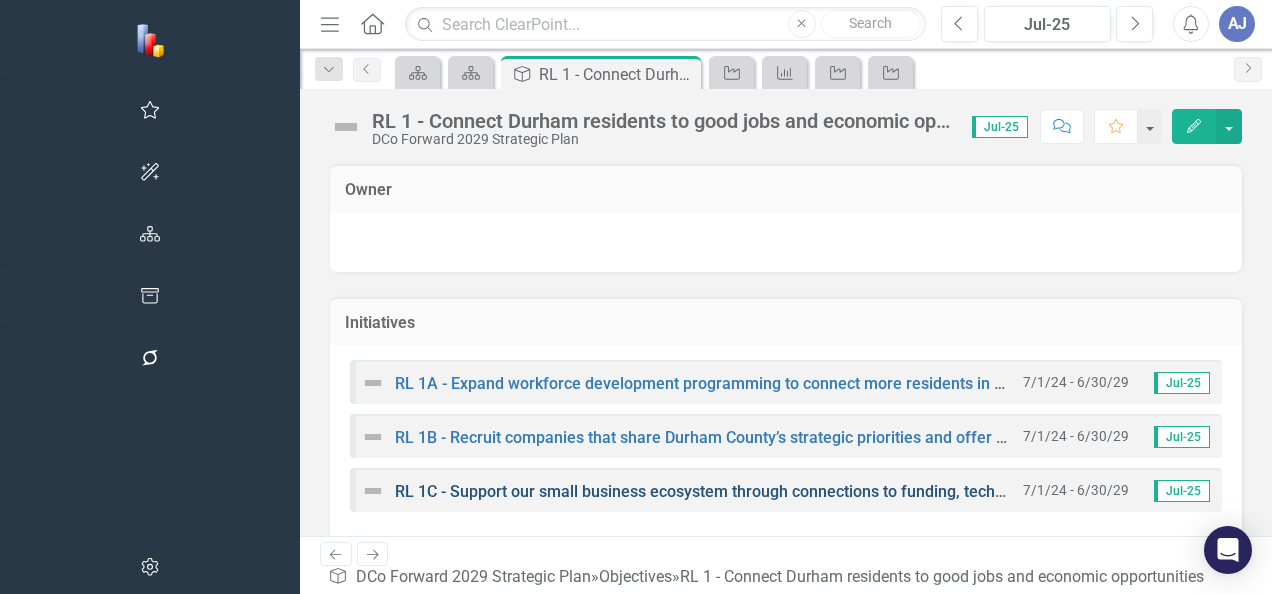 click on "RL 1C - Support our small business ecosystem through connections to funding, technical assistance, and resources" at bounding box center [808, 491] 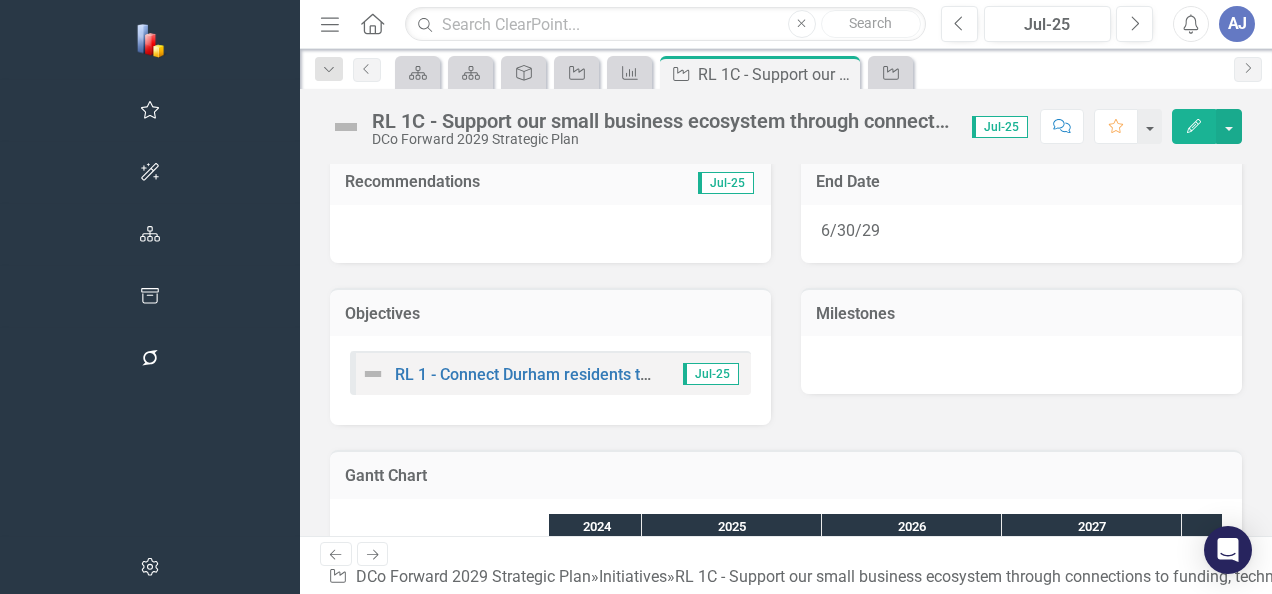 scroll, scrollTop: 286, scrollLeft: 0, axis: vertical 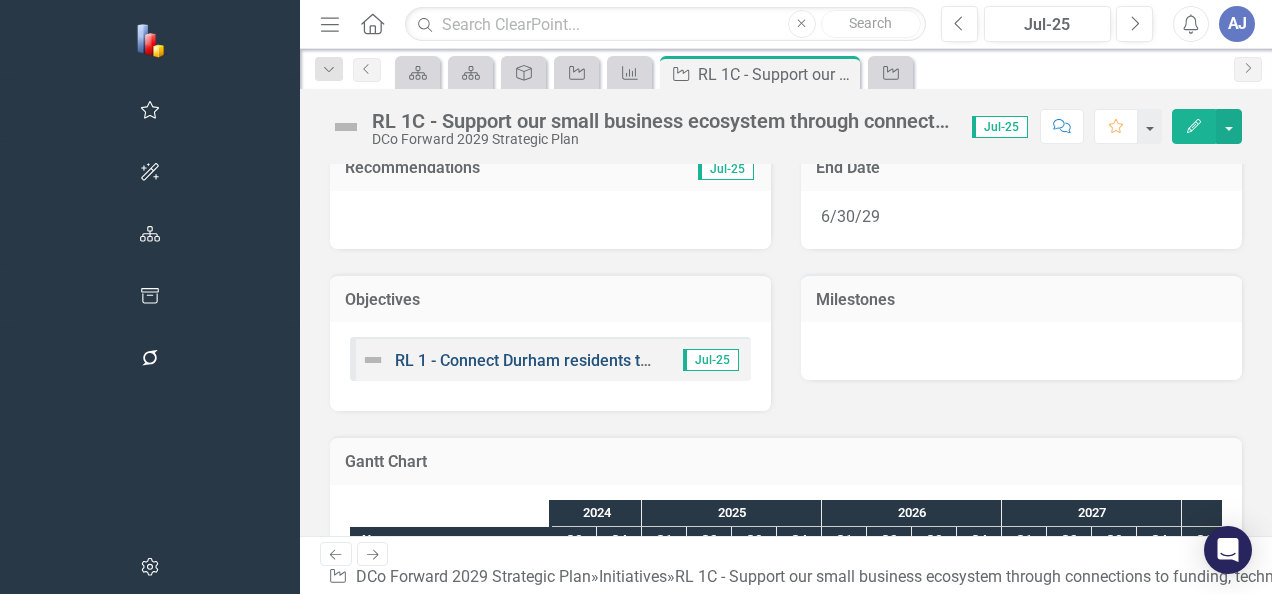 click on "RL 1 - Connect Durham residents to good jobs and economic opportunities" at bounding box center [661, 360] 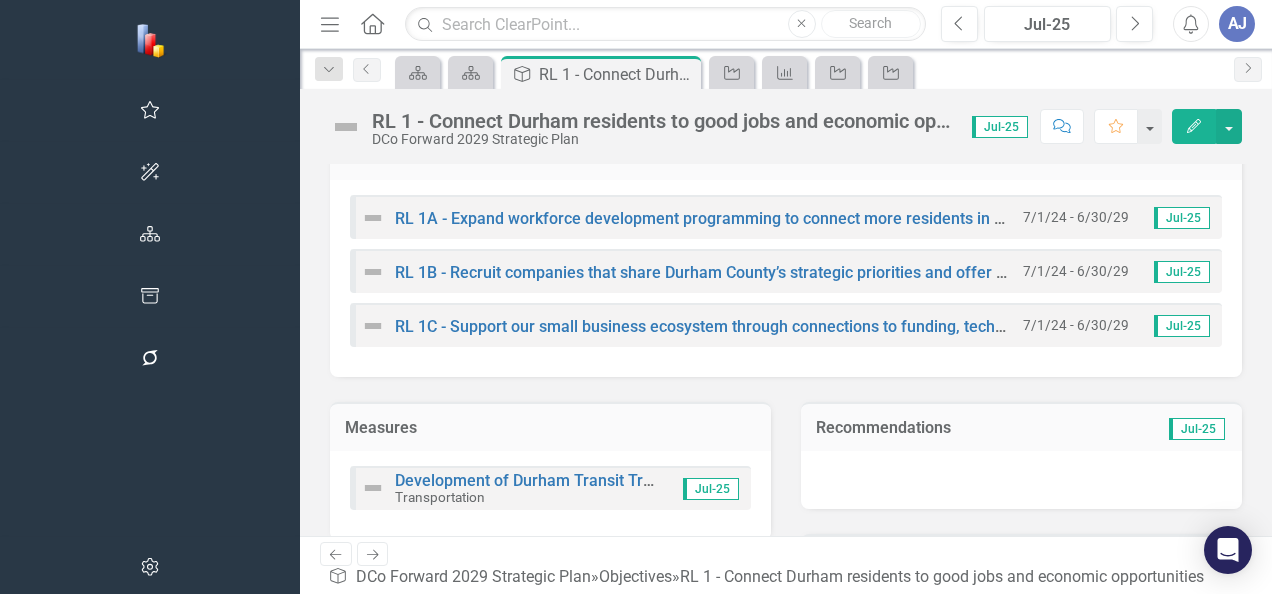 scroll, scrollTop: 267, scrollLeft: 0, axis: vertical 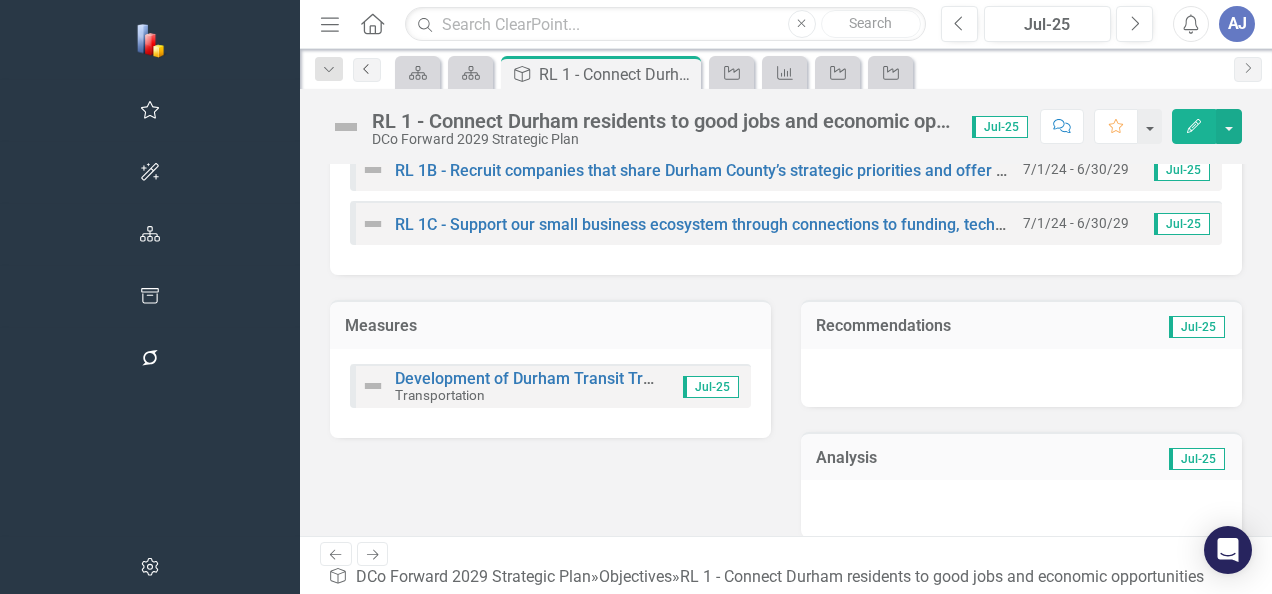 click on "Previous" 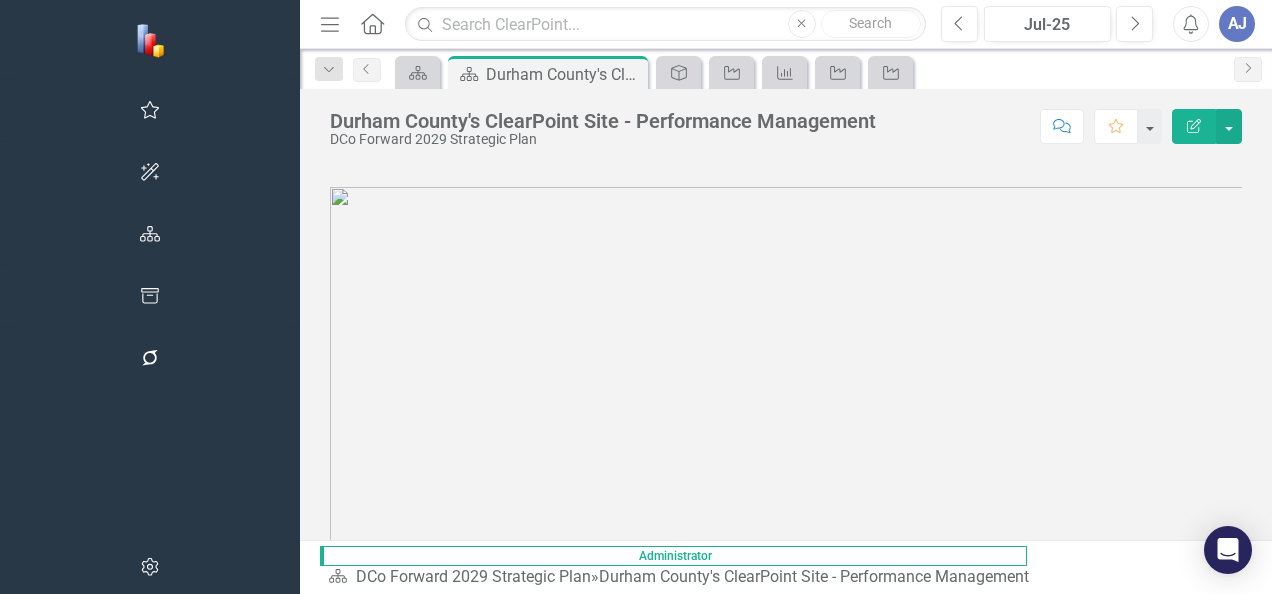 click on "Menu" at bounding box center [330, 24] 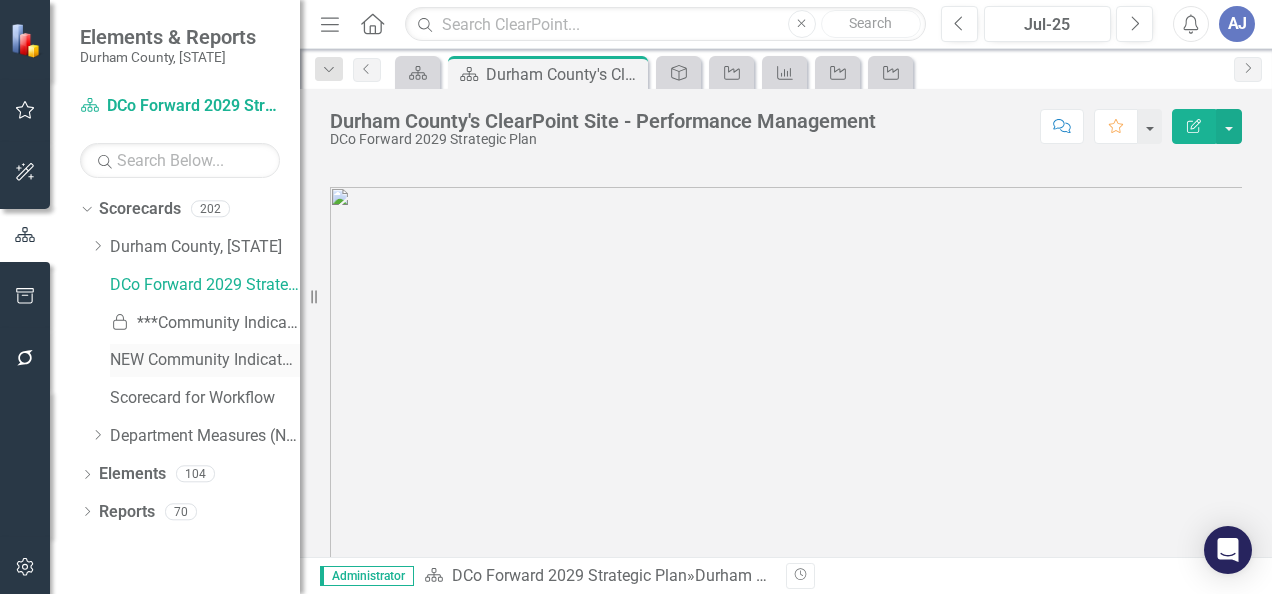 click on "NEW Community Indicators" at bounding box center (205, 360) 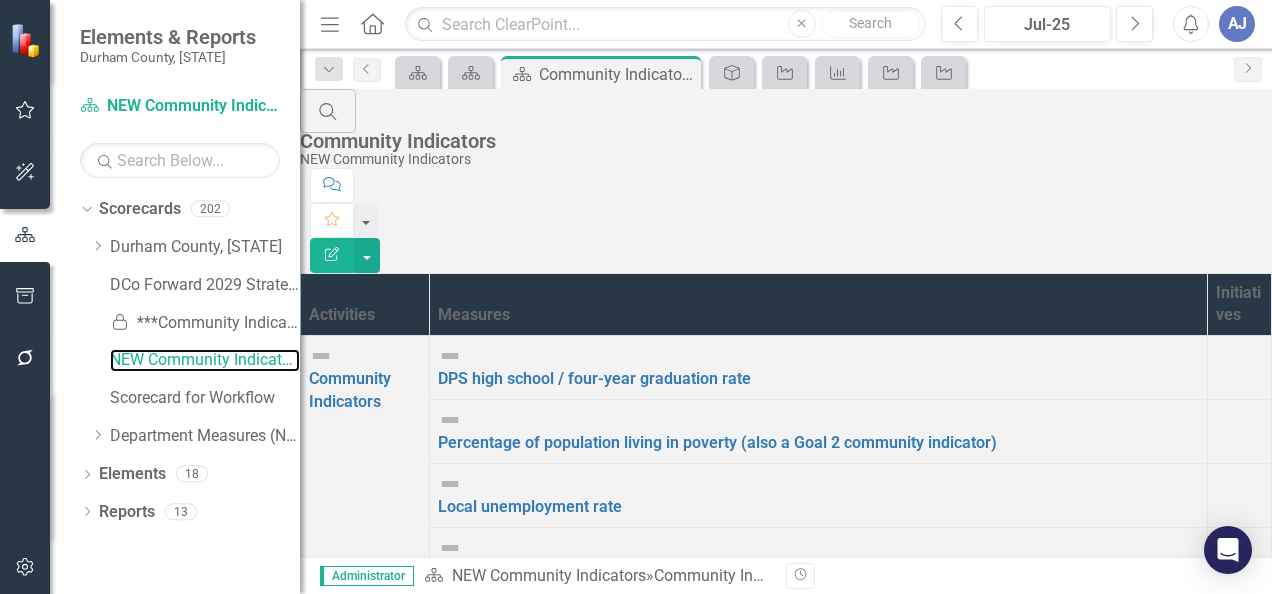 scroll, scrollTop: 782, scrollLeft: 0, axis: vertical 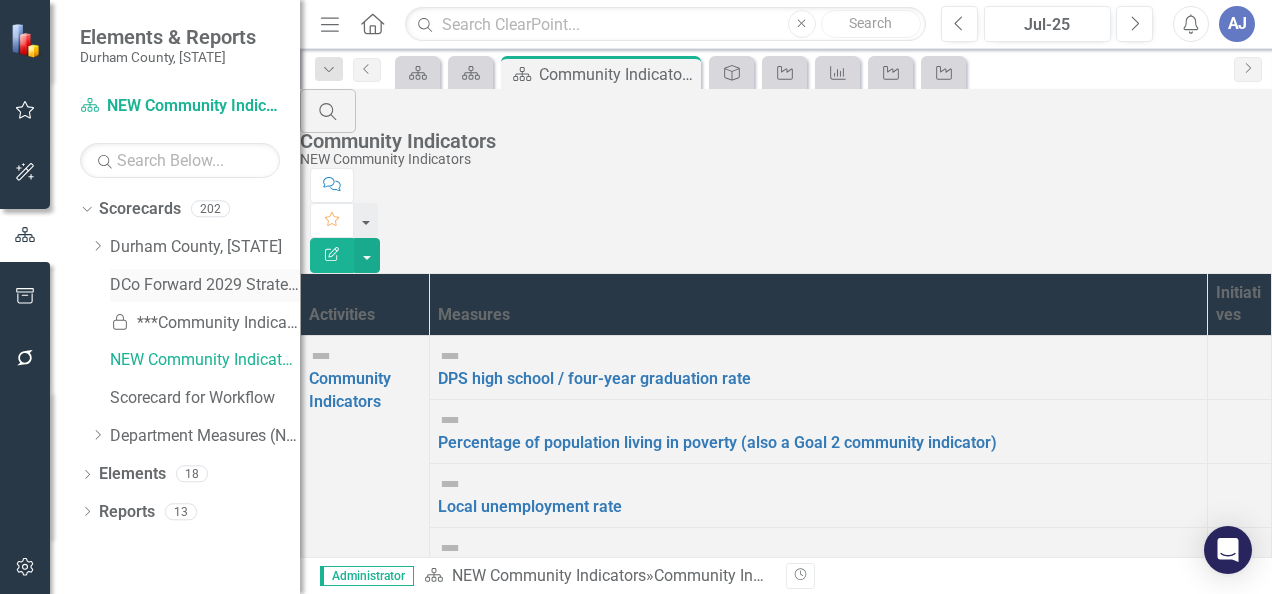click on "DCo Forward 2029 Strategic Plan" at bounding box center [205, 285] 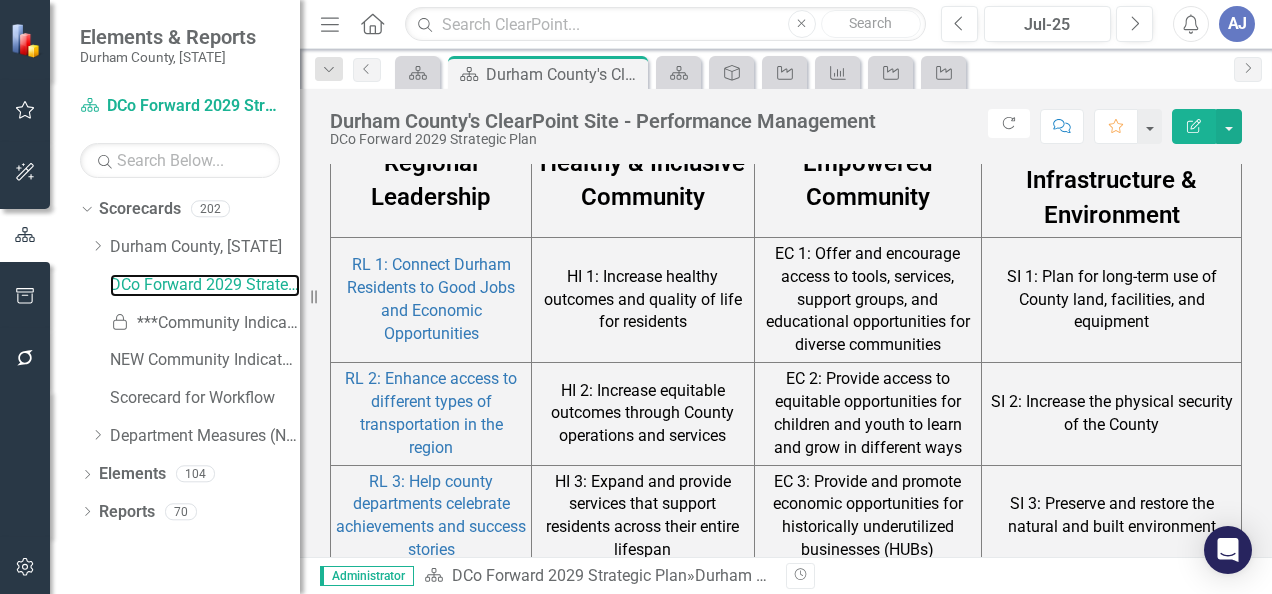 scroll, scrollTop: 1359, scrollLeft: 0, axis: vertical 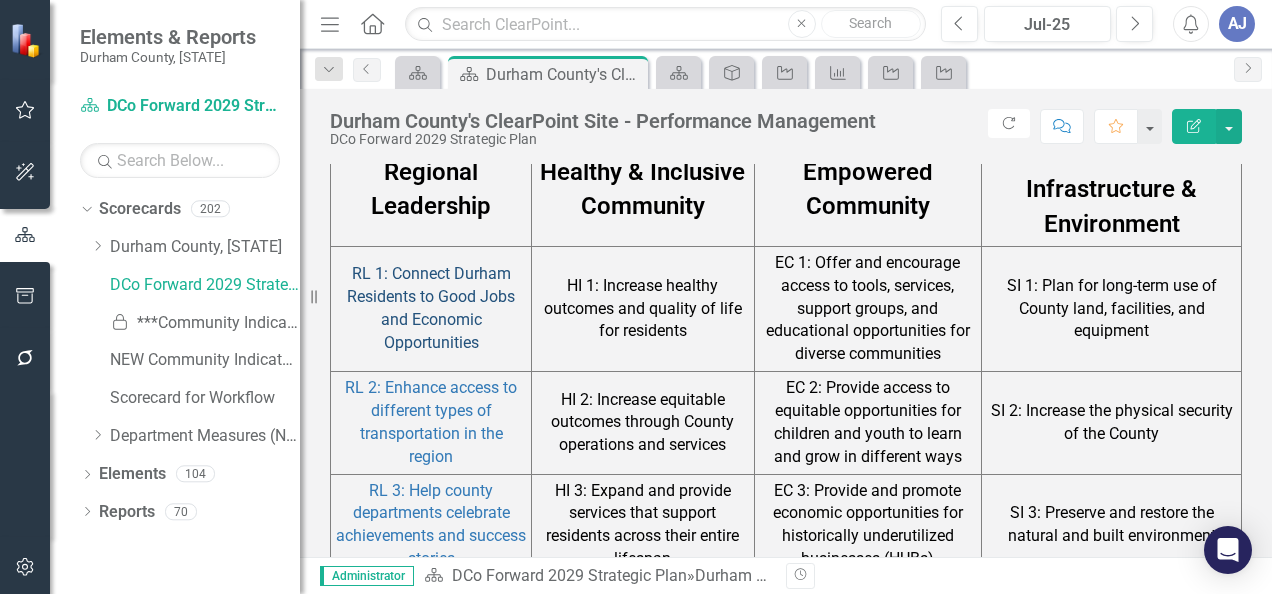 click on "RL 1: Connect Durham Residents to Good Jobs and Economic Opportunities" at bounding box center [431, 308] 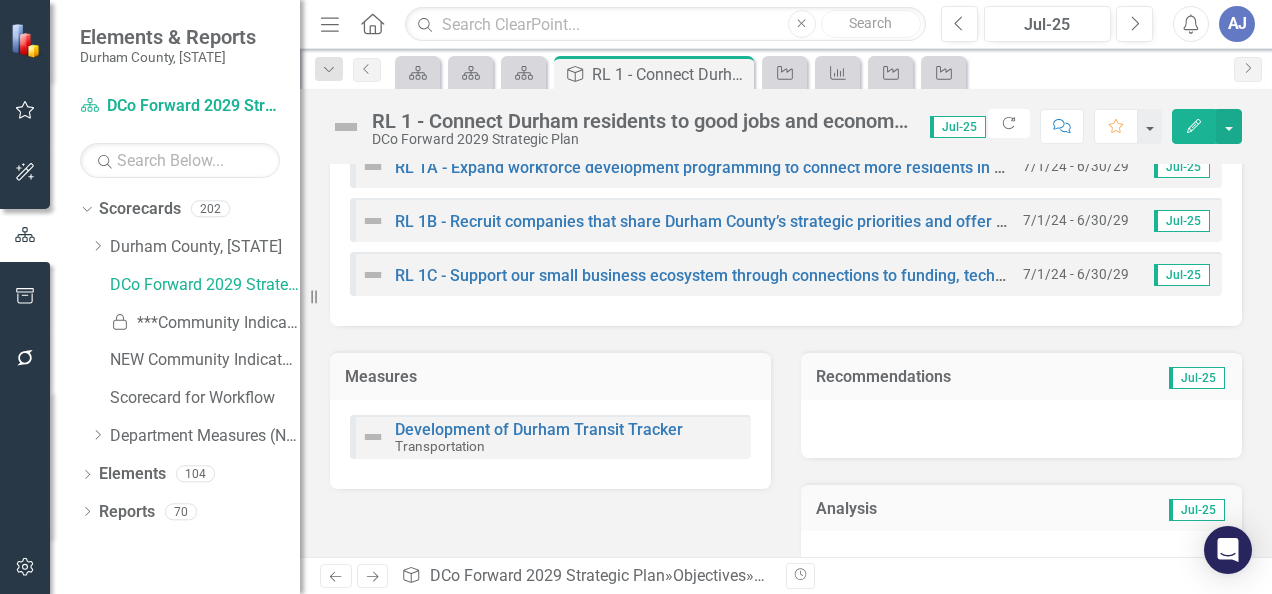 scroll, scrollTop: 212, scrollLeft: 0, axis: vertical 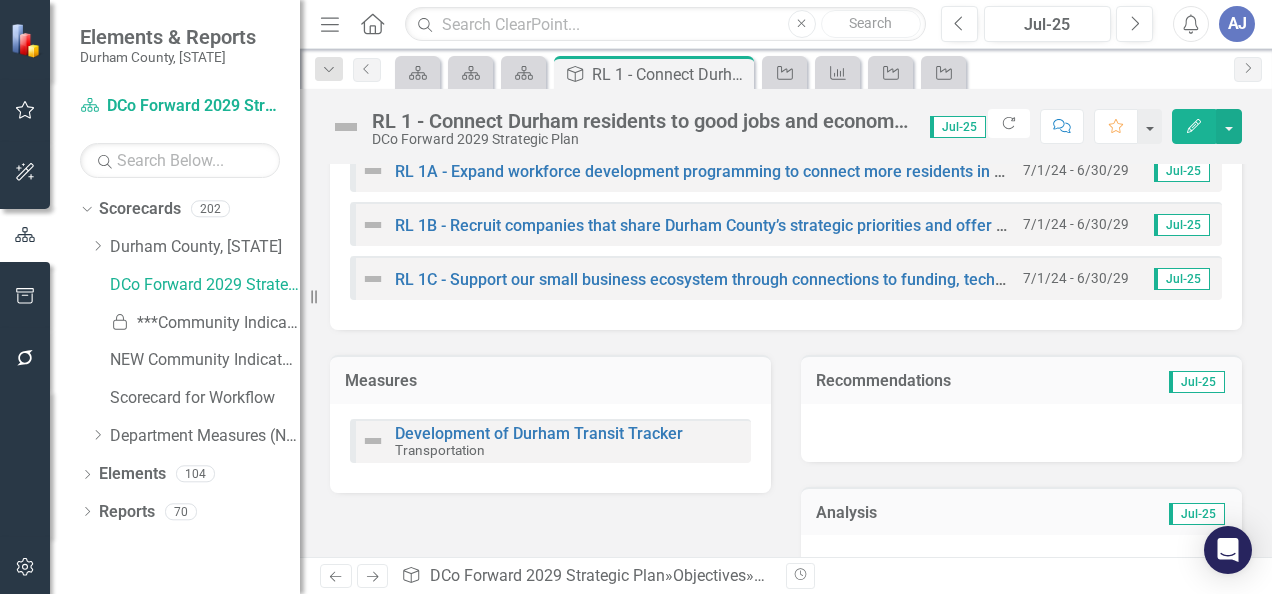 click on "Development of Durham Transit Tracker Transportation" at bounding box center (539, 442) 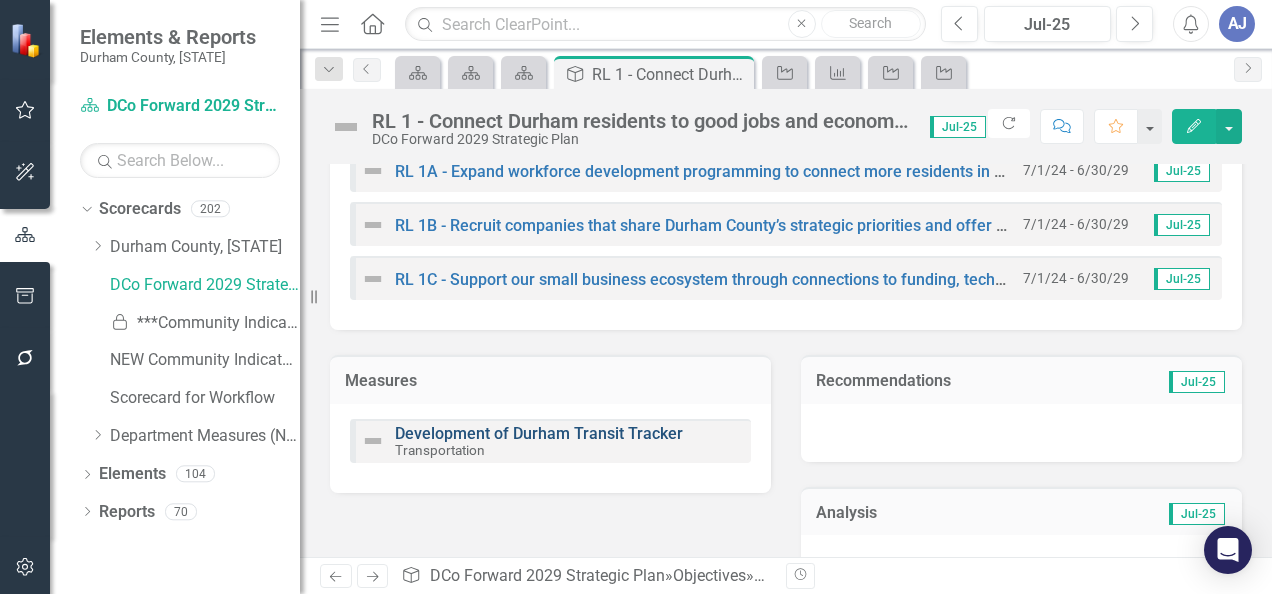click on "Development of Durham Transit Tracker" at bounding box center (539, 433) 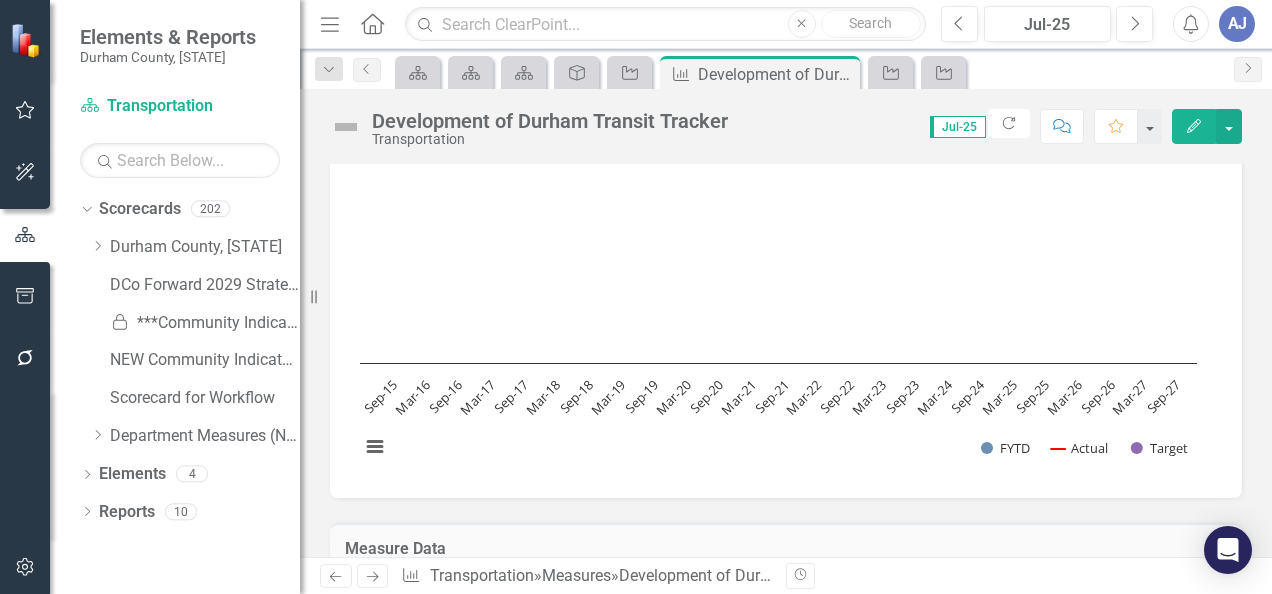 scroll, scrollTop: 0, scrollLeft: 0, axis: both 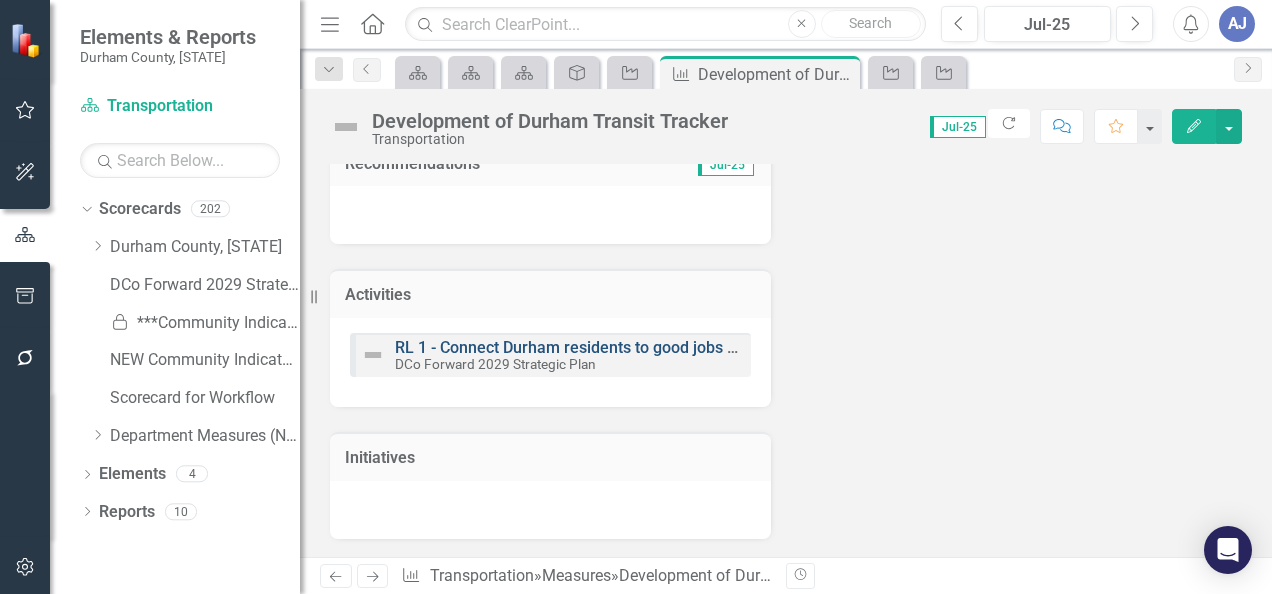 click on "RL 1 - Connect Durham residents to good jobs and economic opportunities" at bounding box center [661, 347] 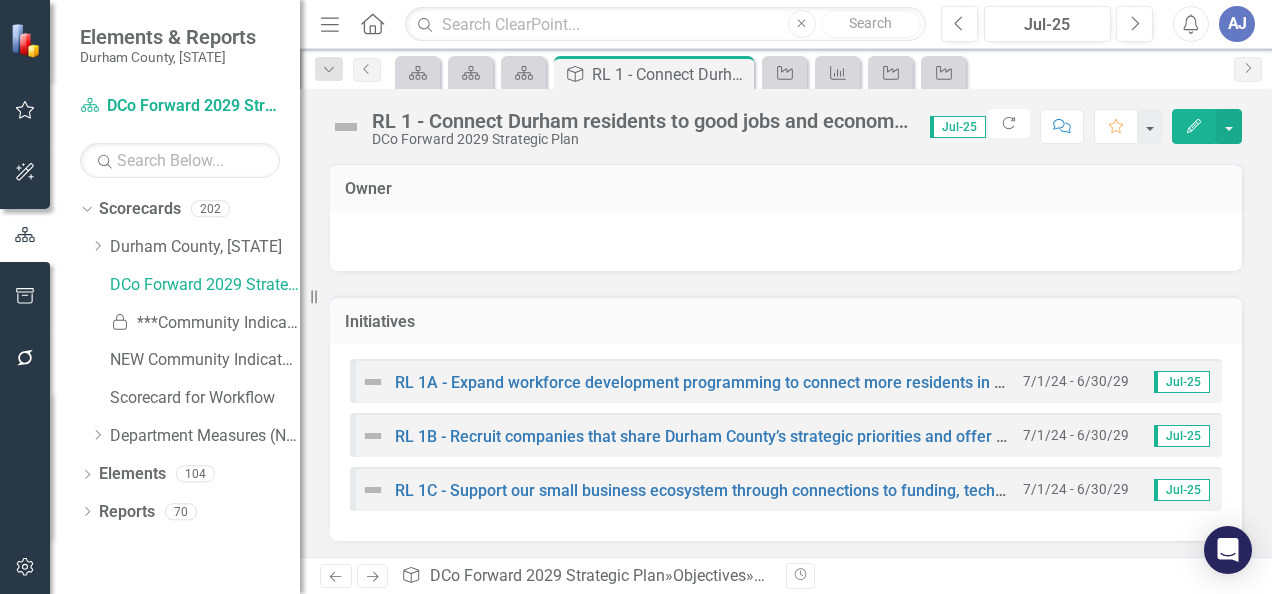 scroll, scrollTop: 0, scrollLeft: 0, axis: both 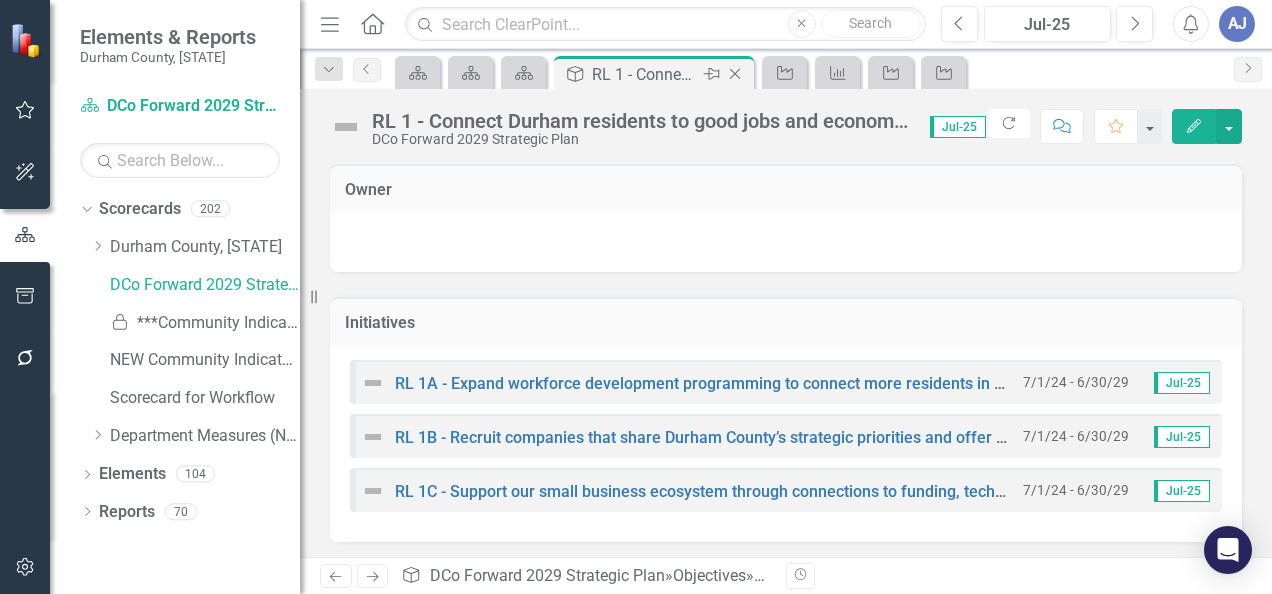 click on "RL 1 - Connect Durham residents to good jobs and economic opportunities" at bounding box center (645, 74) 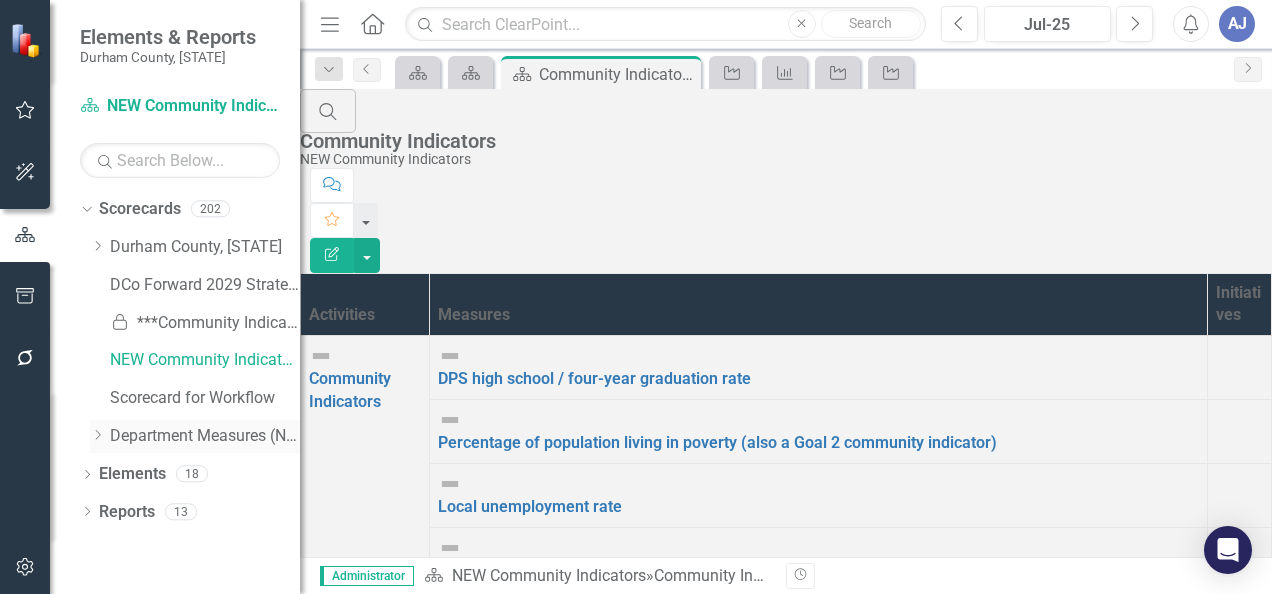 click on "Dropdown" 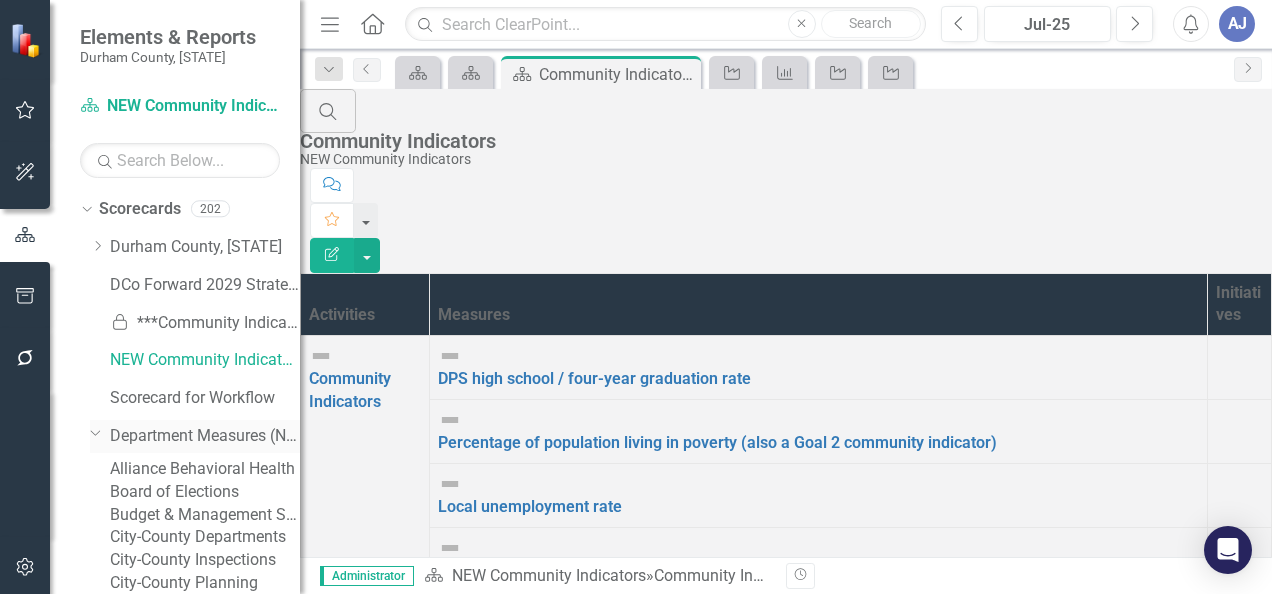 click on "Department Measures (New)" at bounding box center [205, 436] 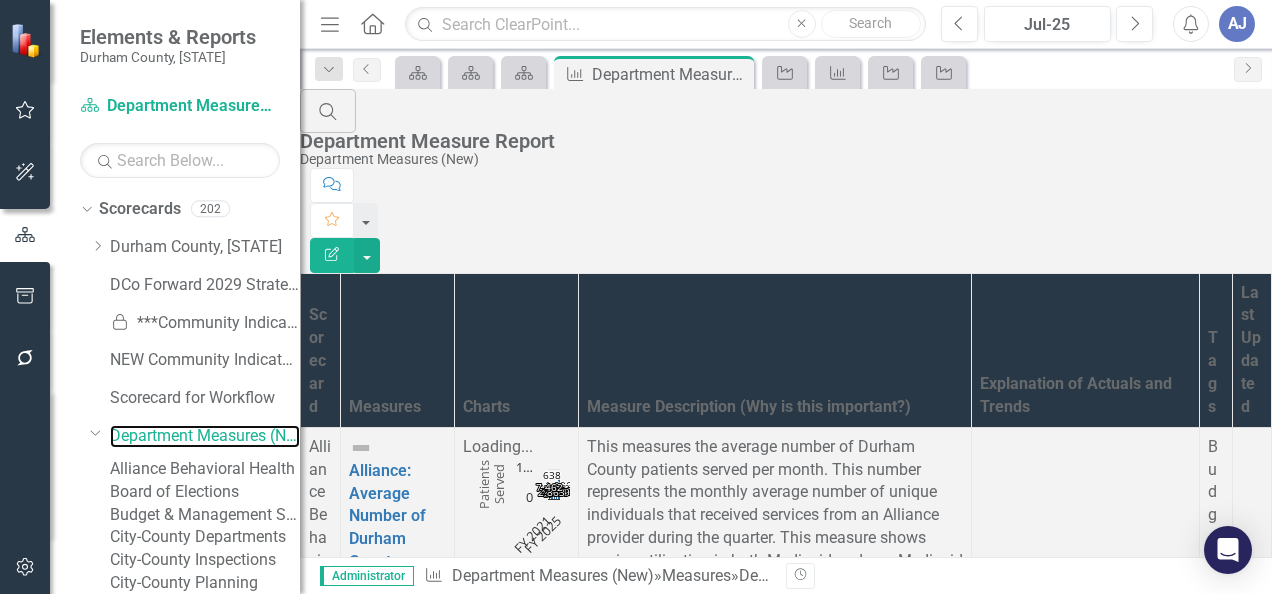 scroll, scrollTop: 0, scrollLeft: 0, axis: both 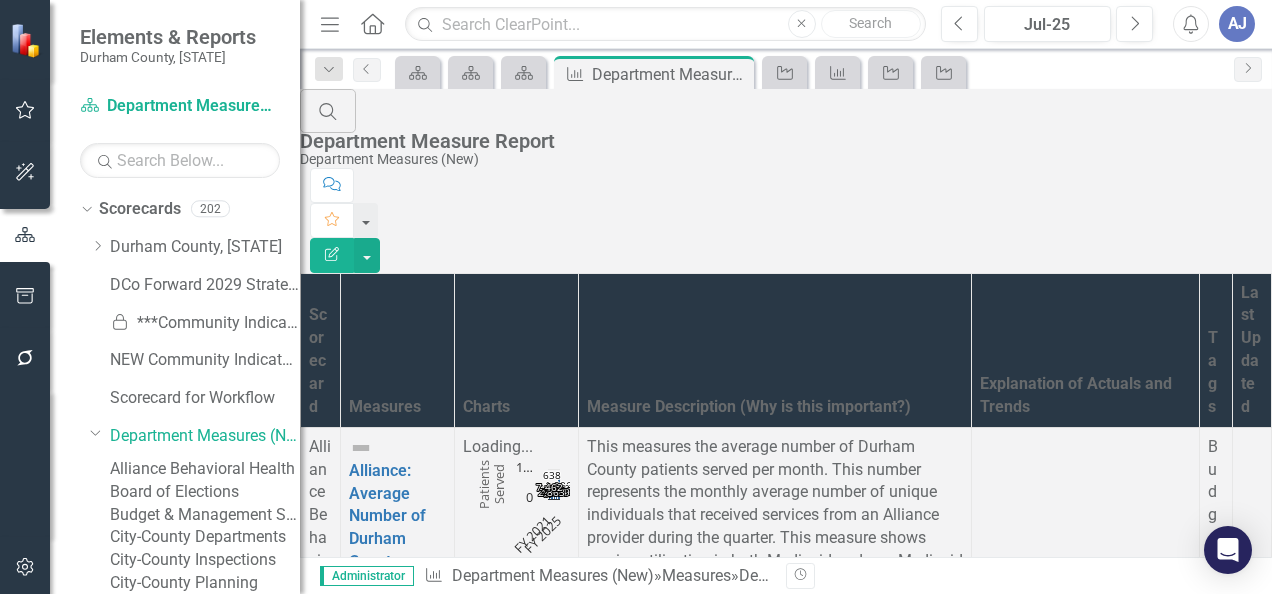 click on "2" at bounding box center (357, 3688) 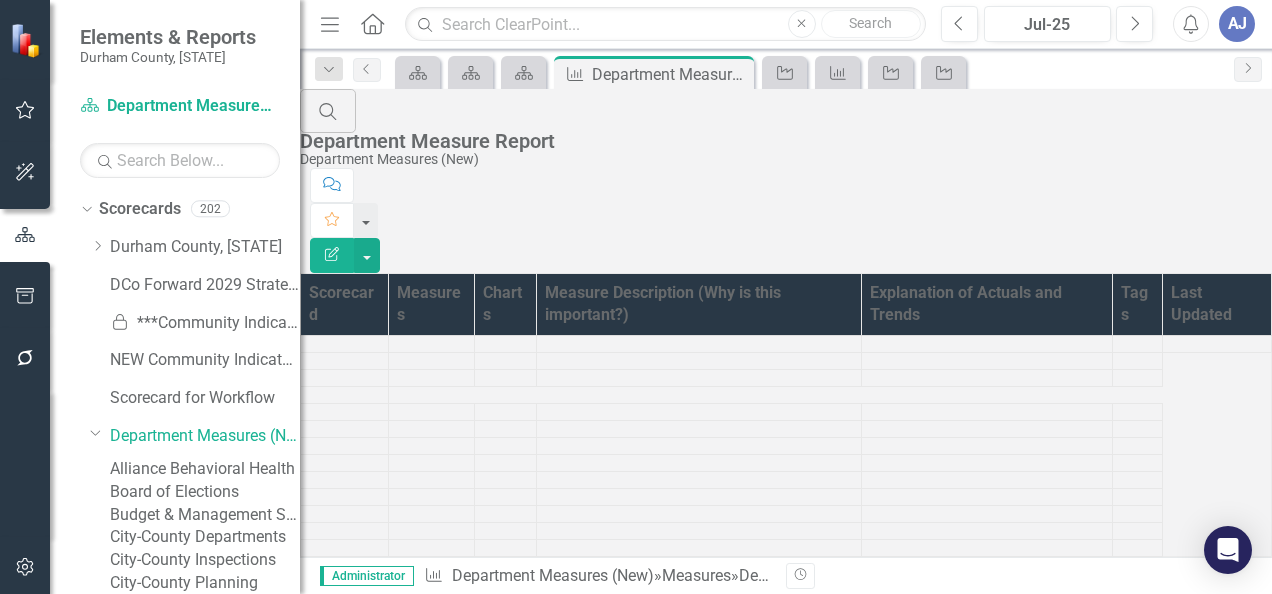 click on "Search Department Measure Report Department Measures (New) Comment Favorite Edit Report Scorecard Measures Charts Measure Description (Why is this important?) Explanation of Actuals and Trends Tags Last Updated ‹ Previous 1 2 3 4 5 (current) 6 7 … More 17 › Next 10+ rows per page Expand" at bounding box center (786, 363) 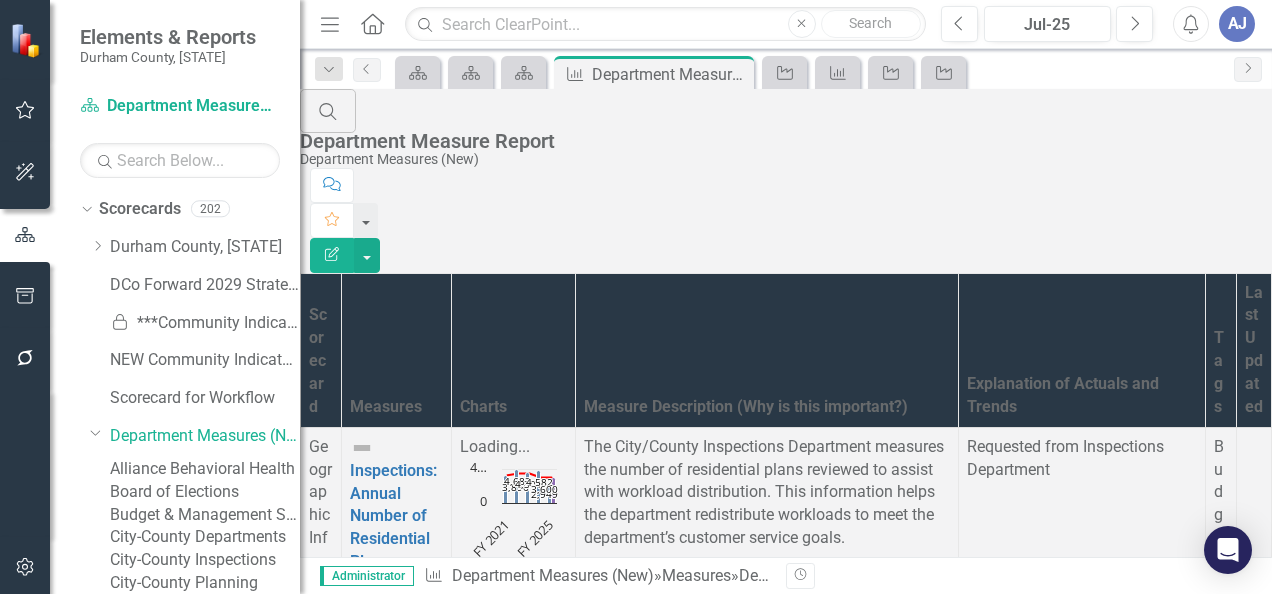 click on "› Next" at bounding box center (554, 5424) 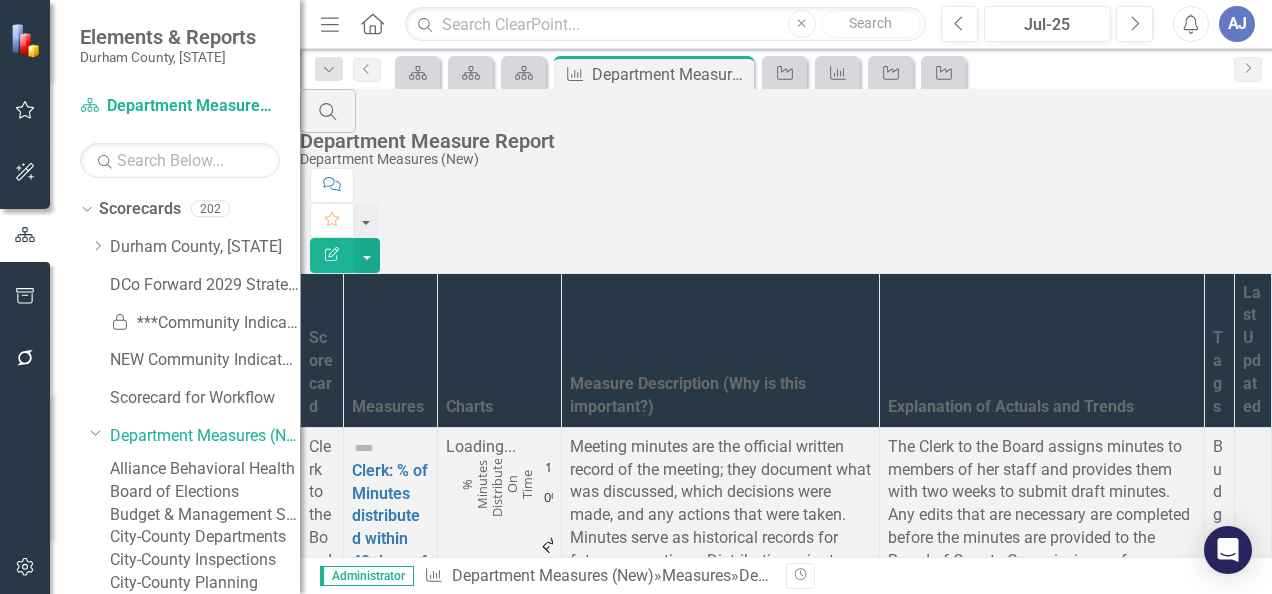 click on "8" at bounding box center [478, 7462] 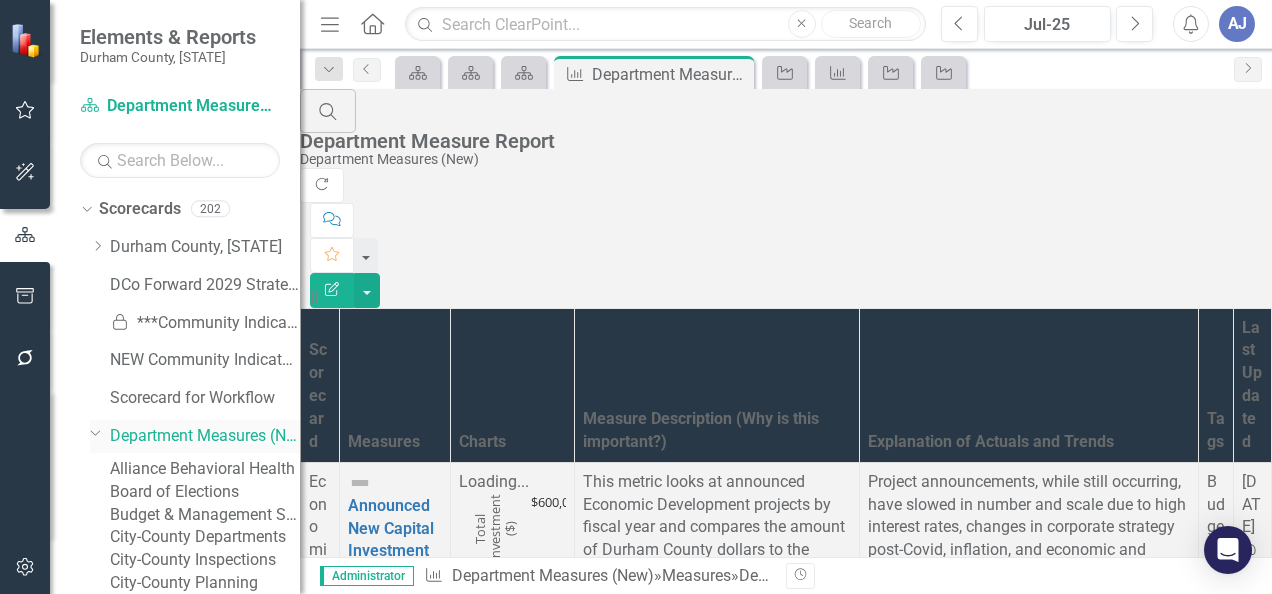click on "Dropdown" at bounding box center (100, 436) 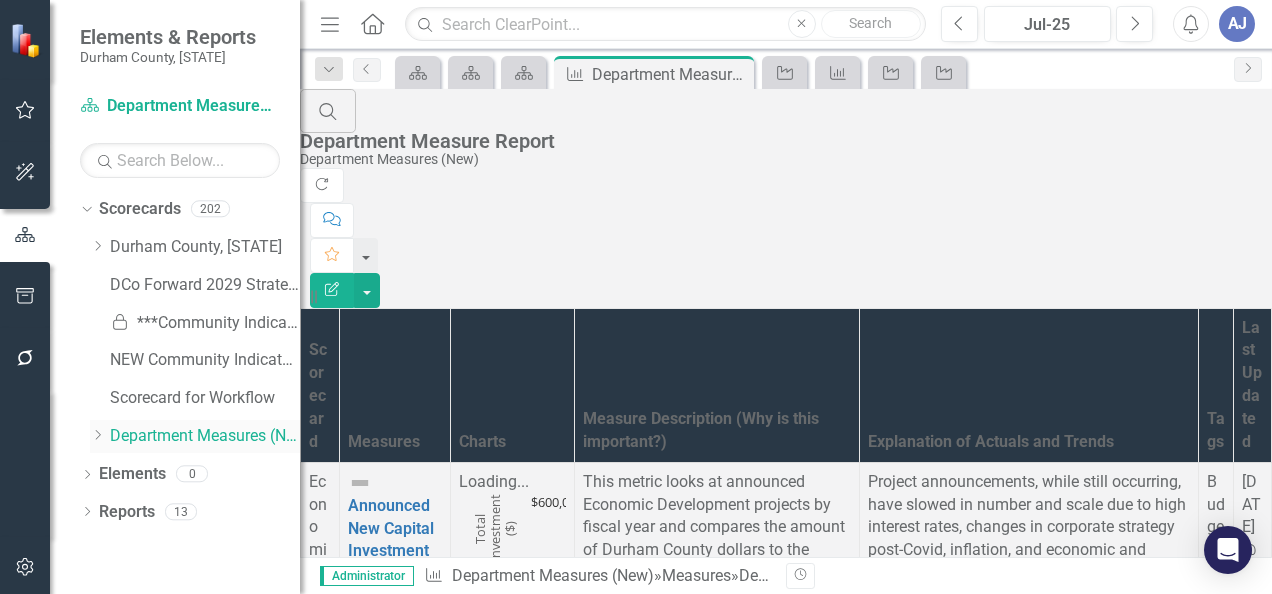 click on "Dropdown" 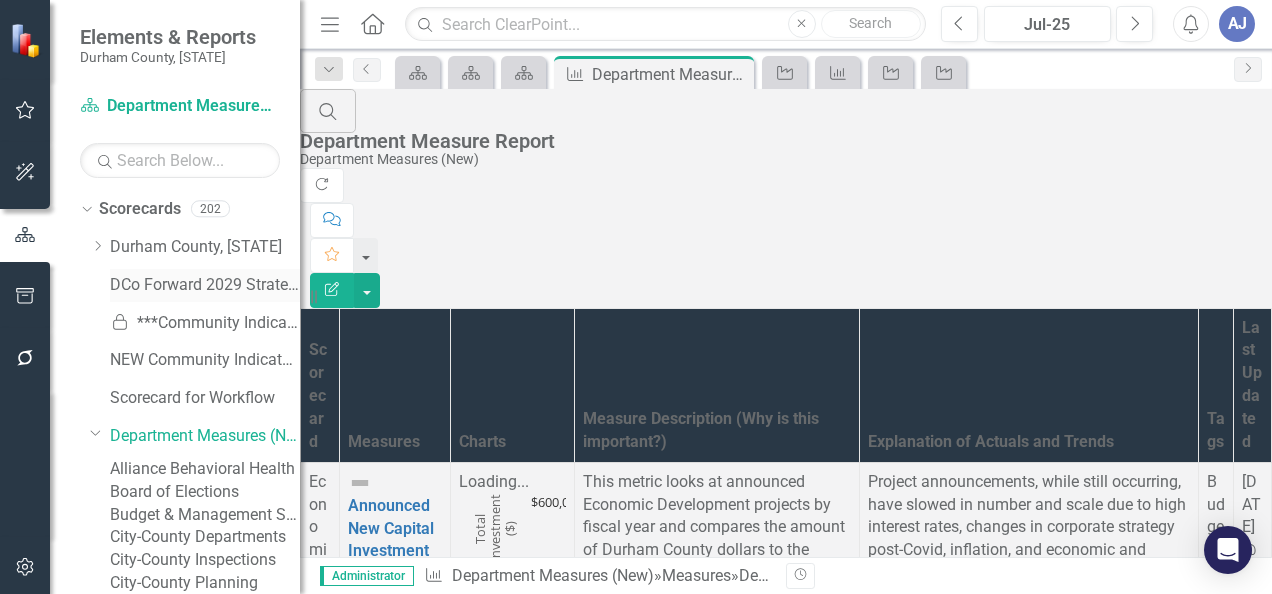 click on "DCo Forward 2029 Strategic Plan" at bounding box center [205, 285] 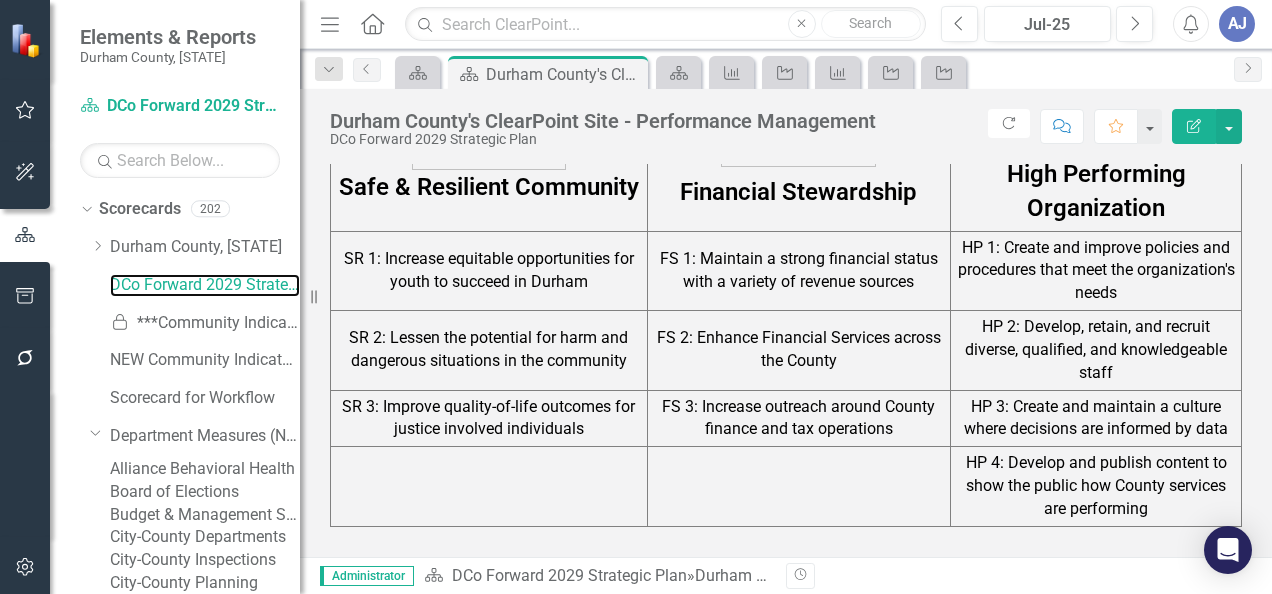 scroll, scrollTop: 2164, scrollLeft: 0, axis: vertical 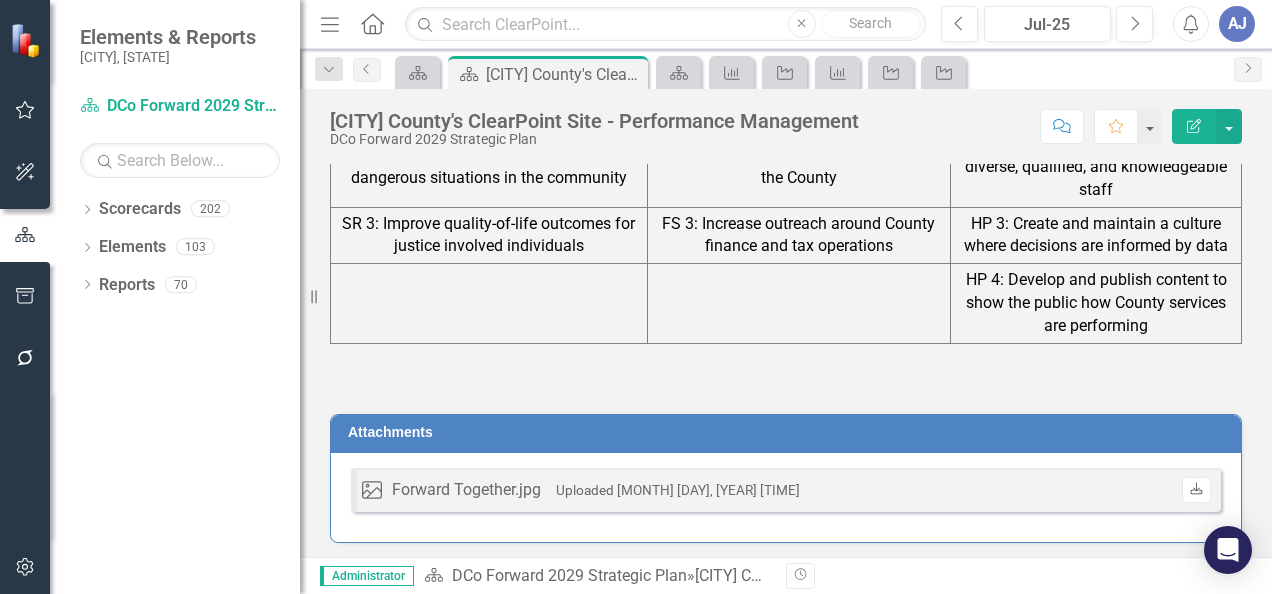 click on "Download" 